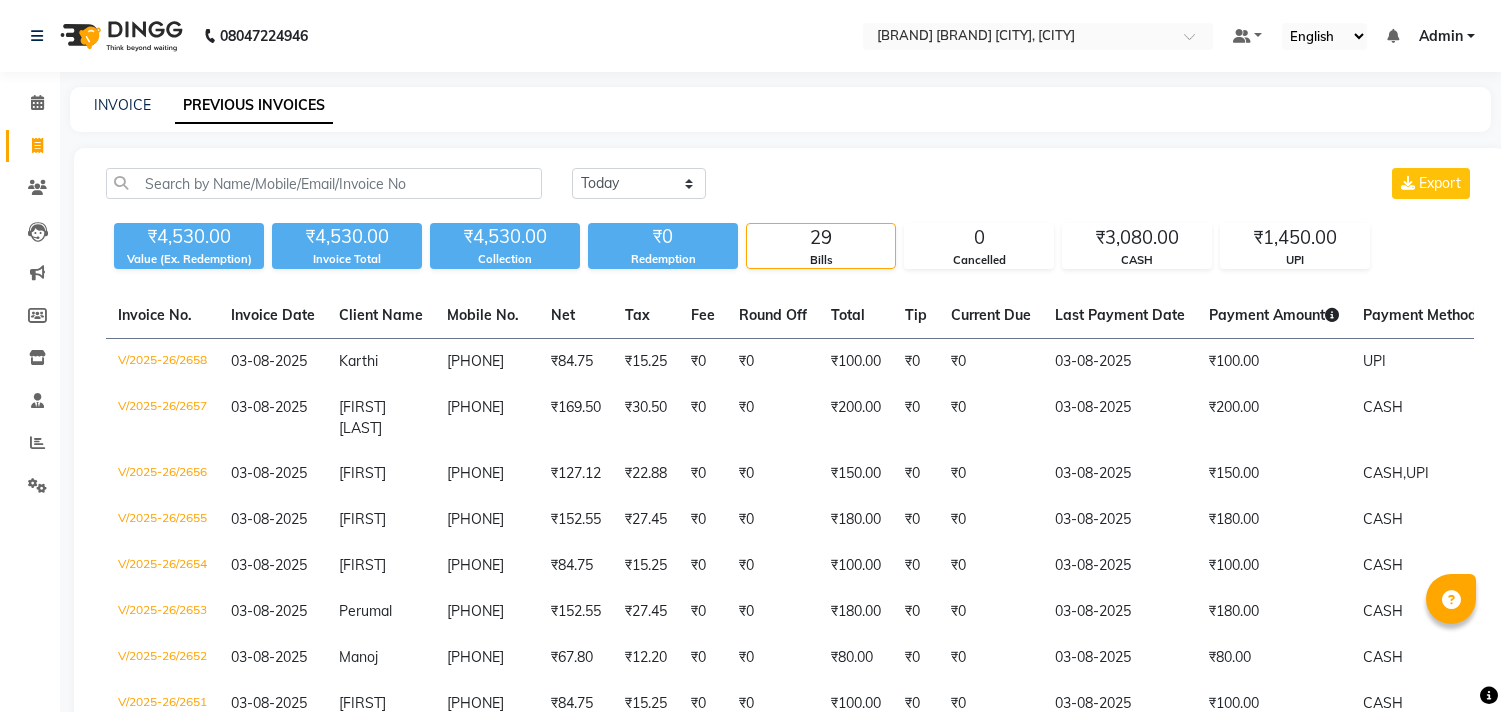 scroll, scrollTop: 0, scrollLeft: 0, axis: both 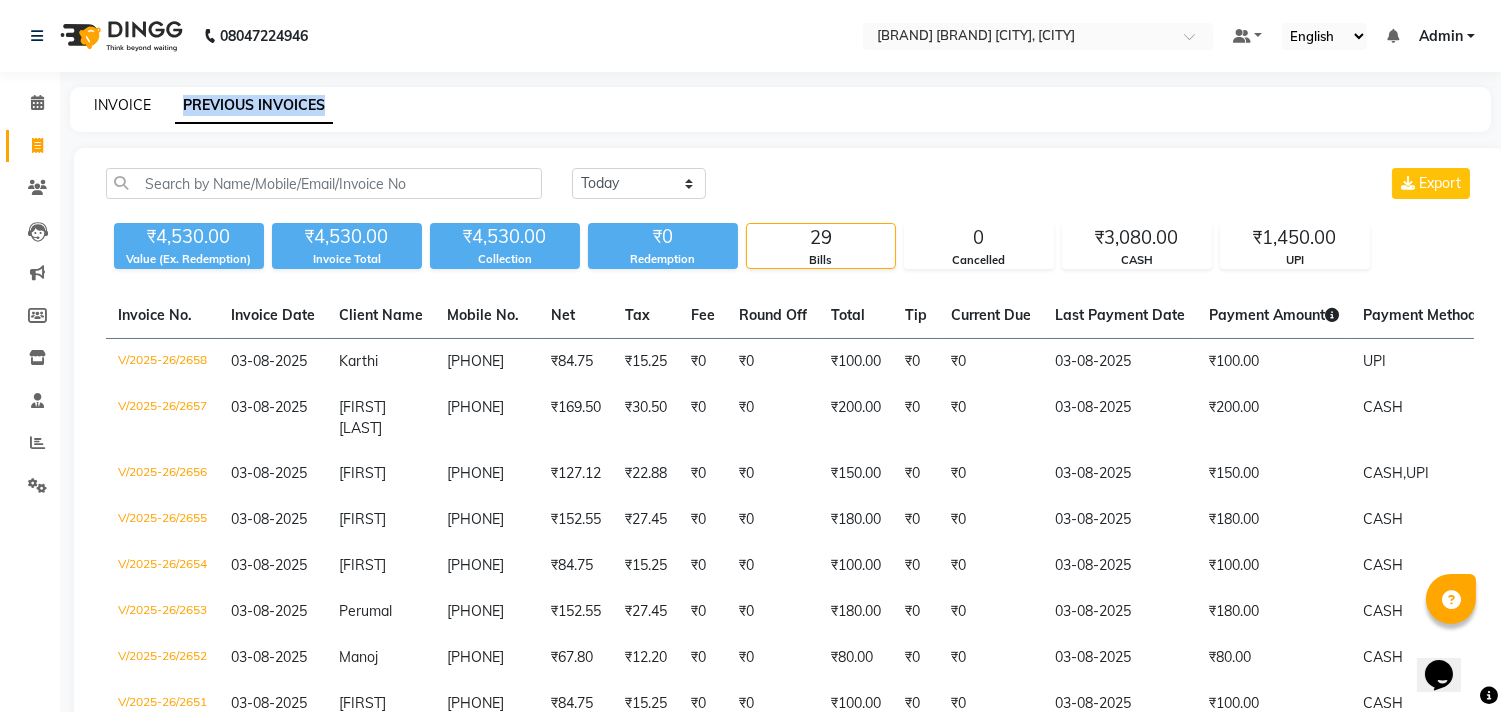 click on "INVOICE" 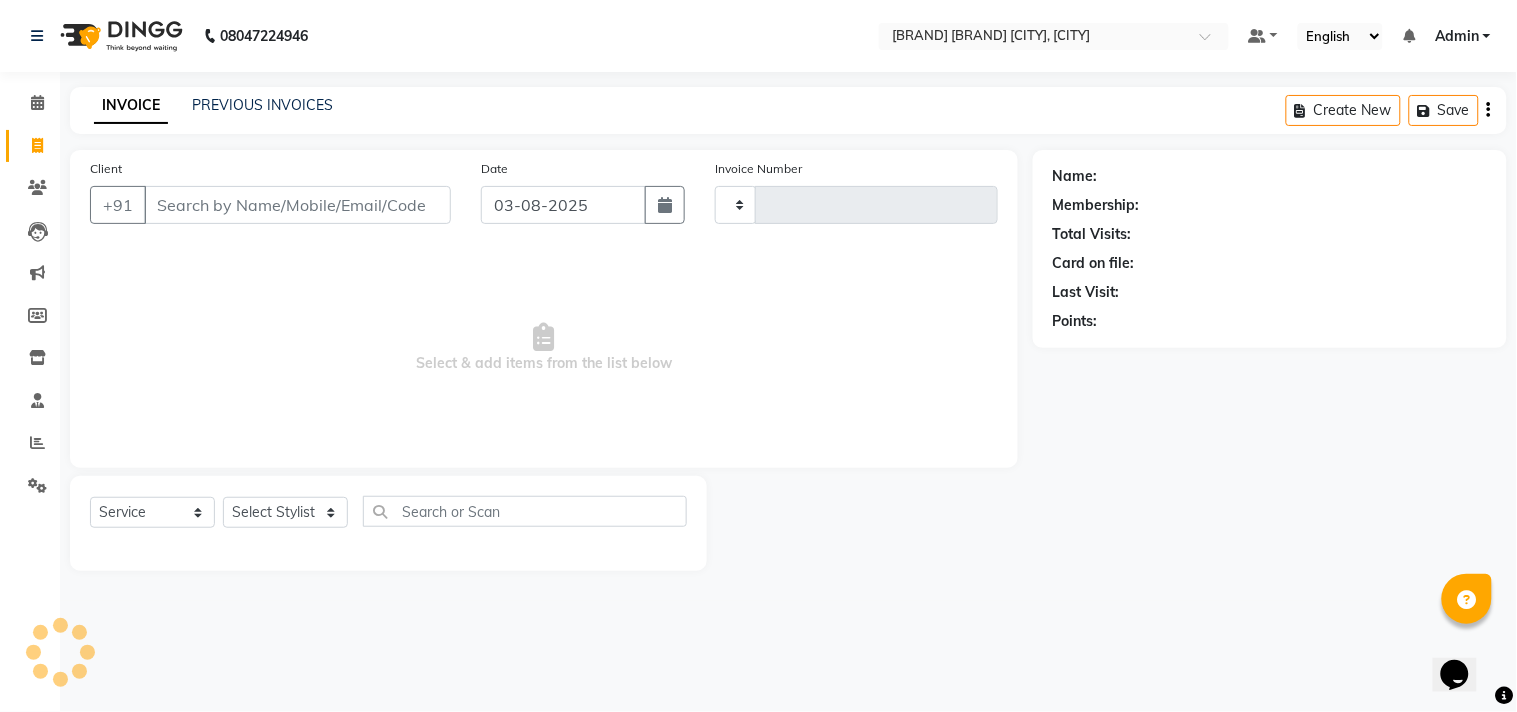 type on "2659" 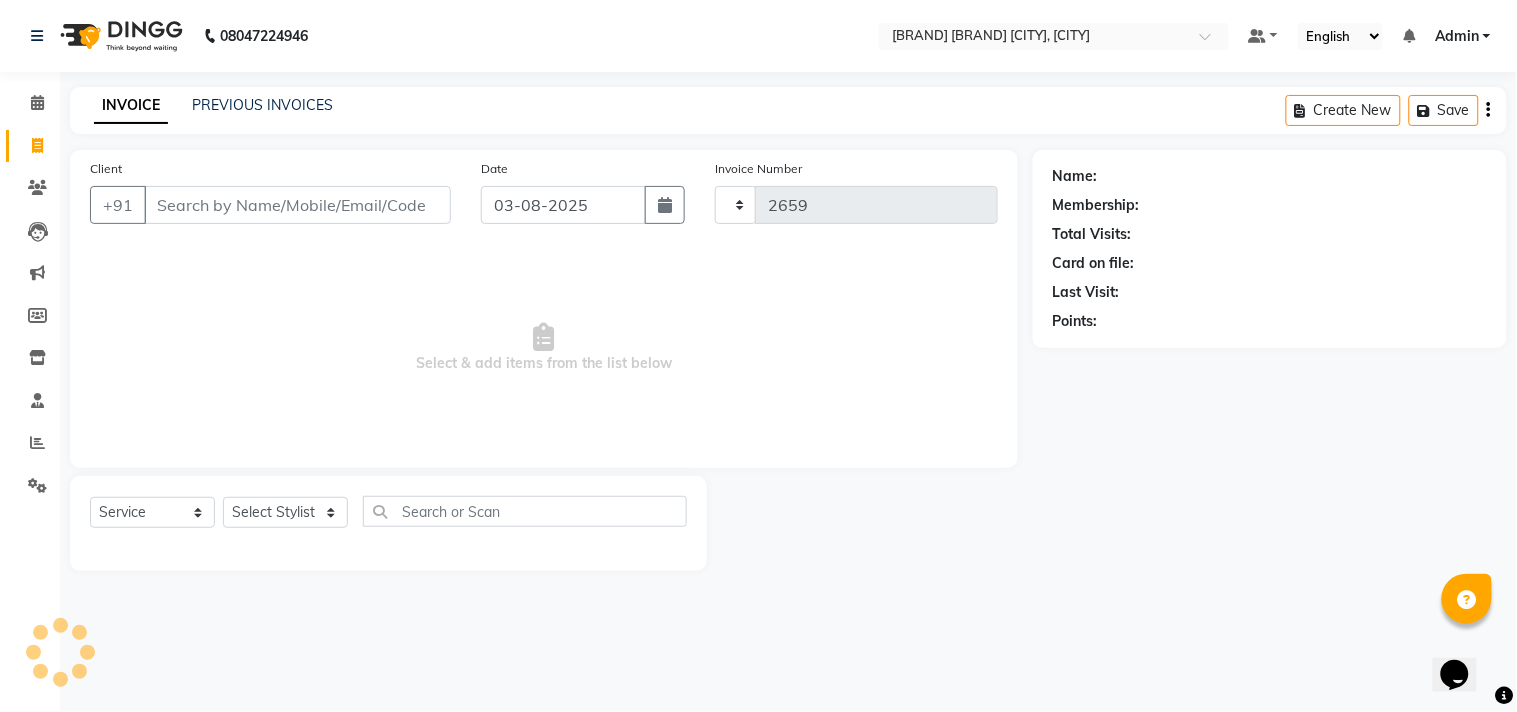 select on "8329" 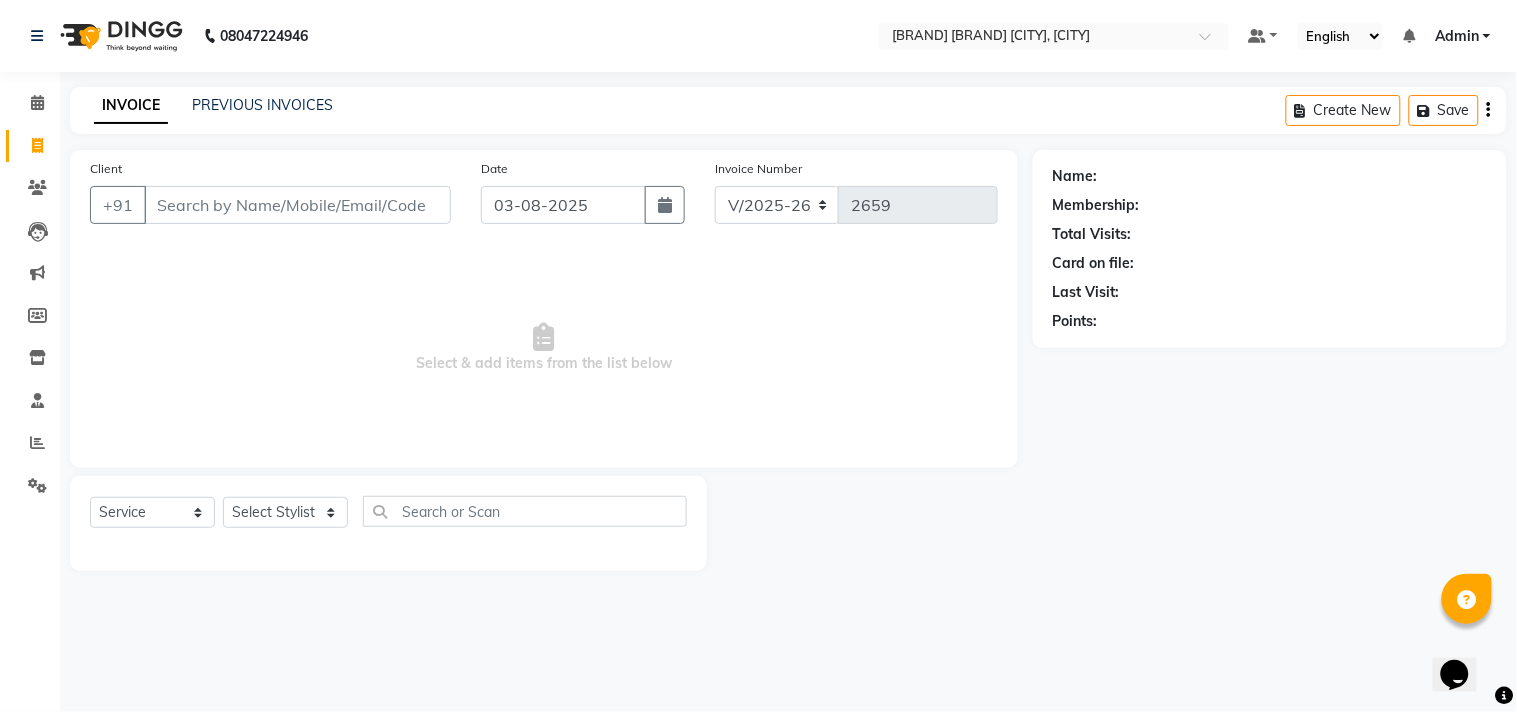 click on "Client" at bounding box center (297, 205) 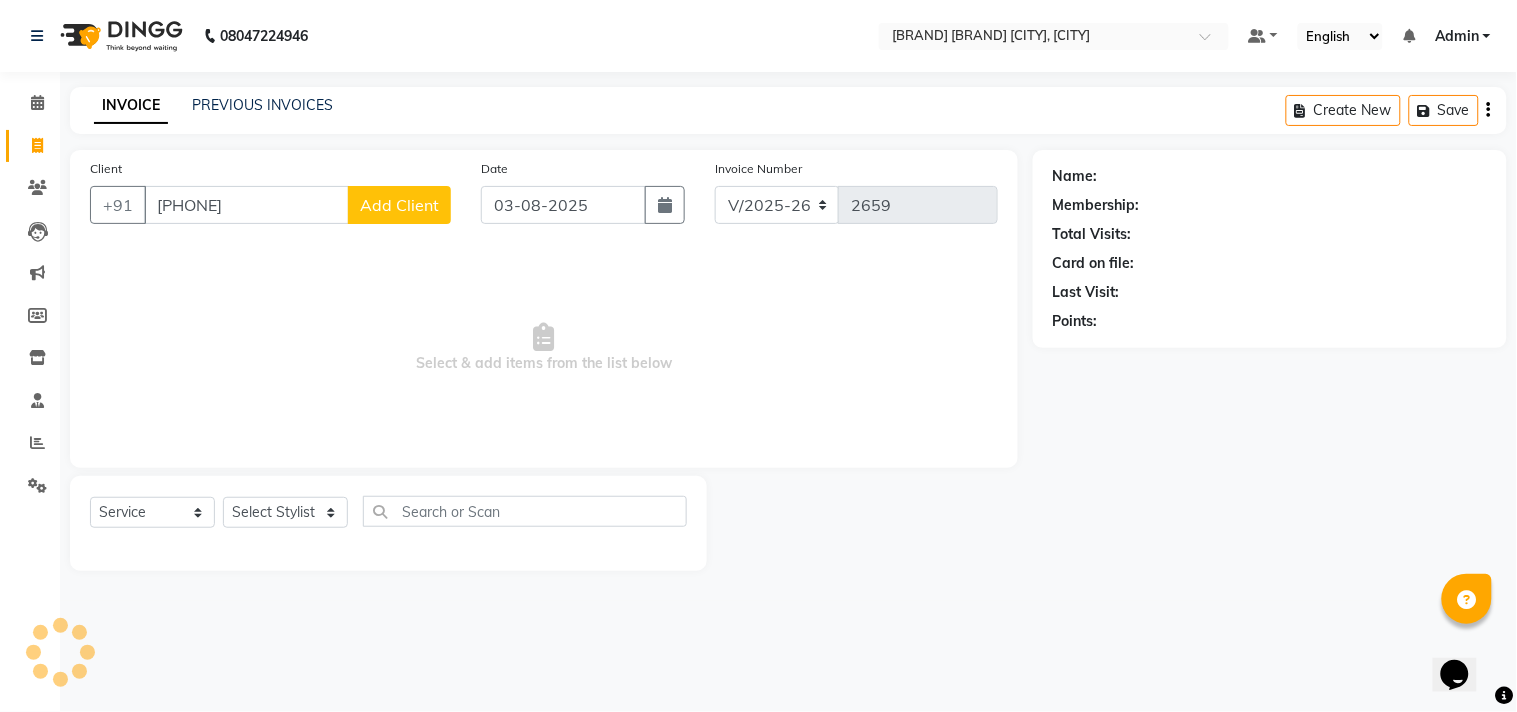 click on "[PHONE]" at bounding box center [246, 205] 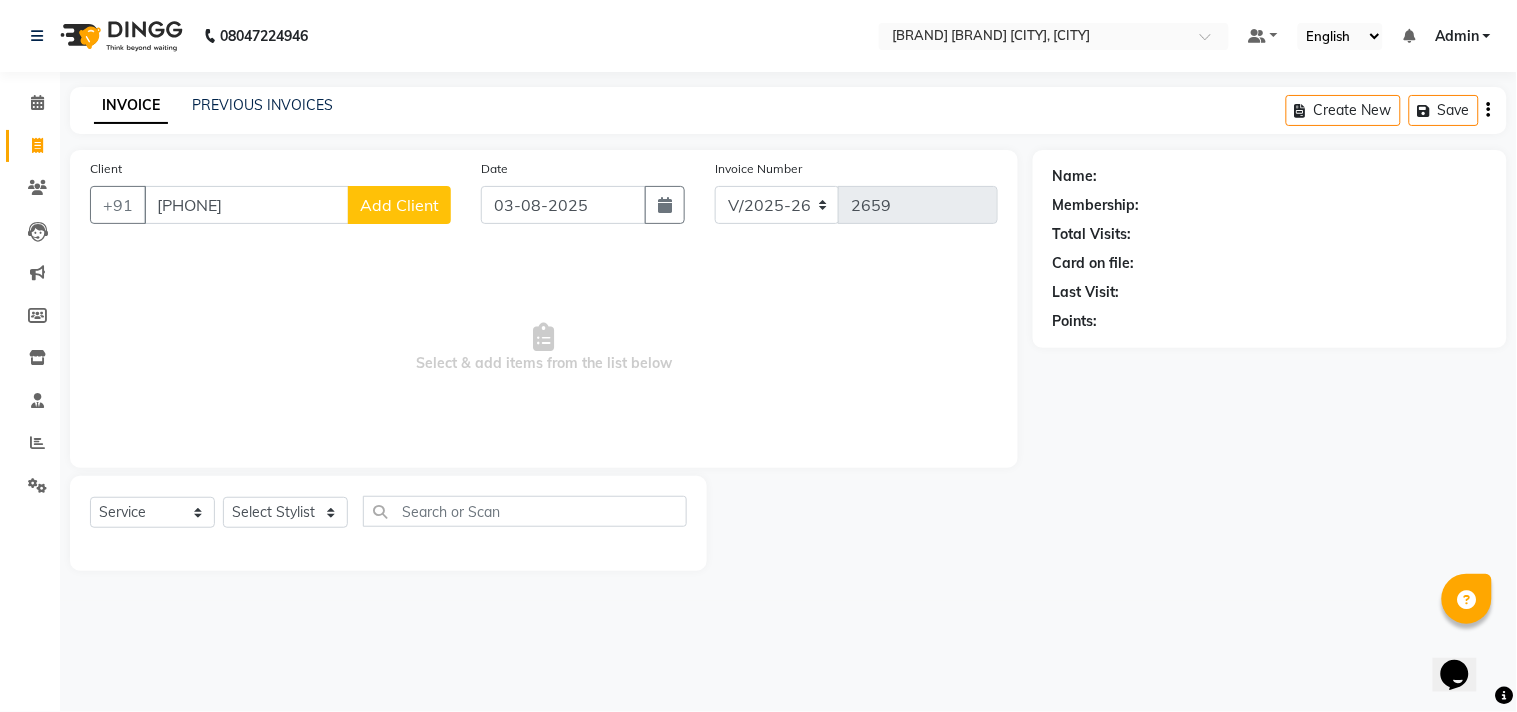 click on "[PHONE]" at bounding box center (246, 205) 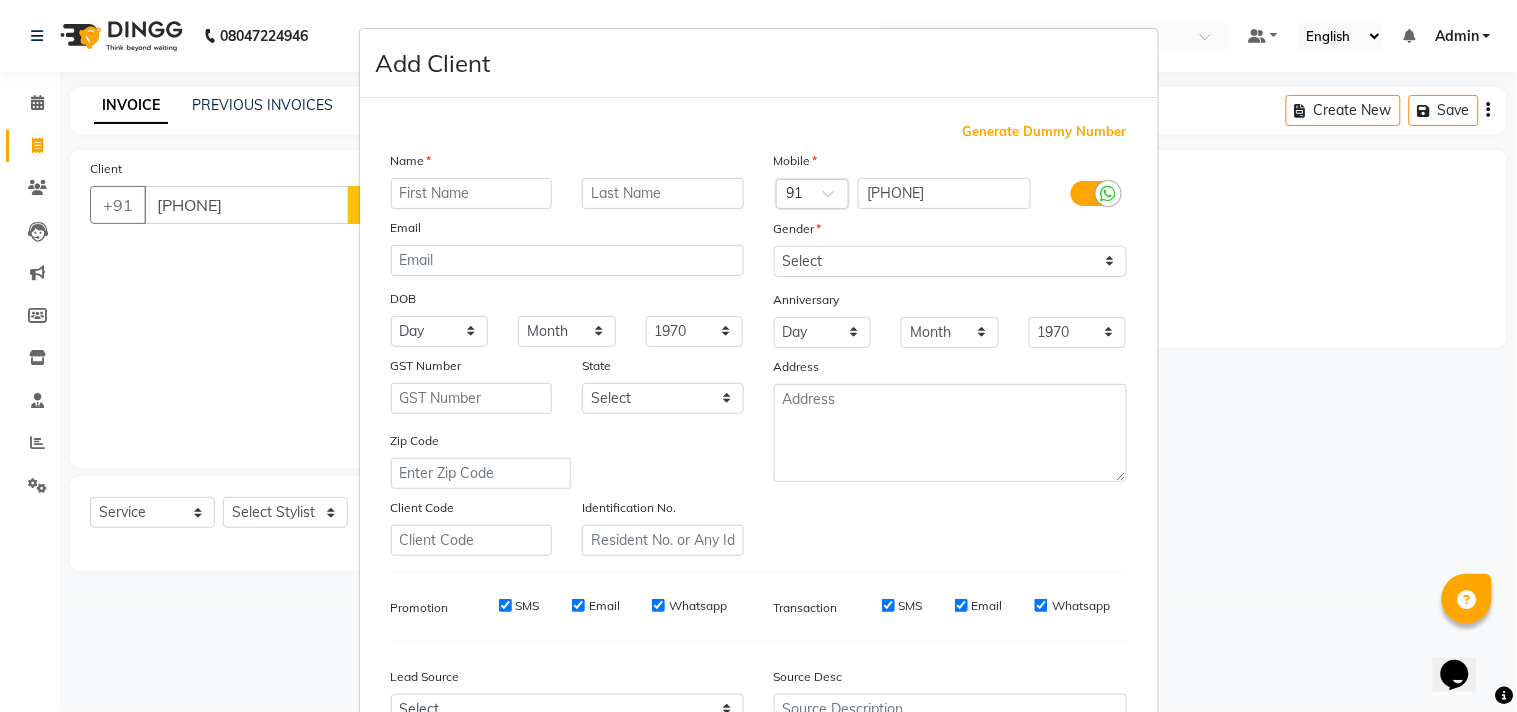 click at bounding box center (472, 193) 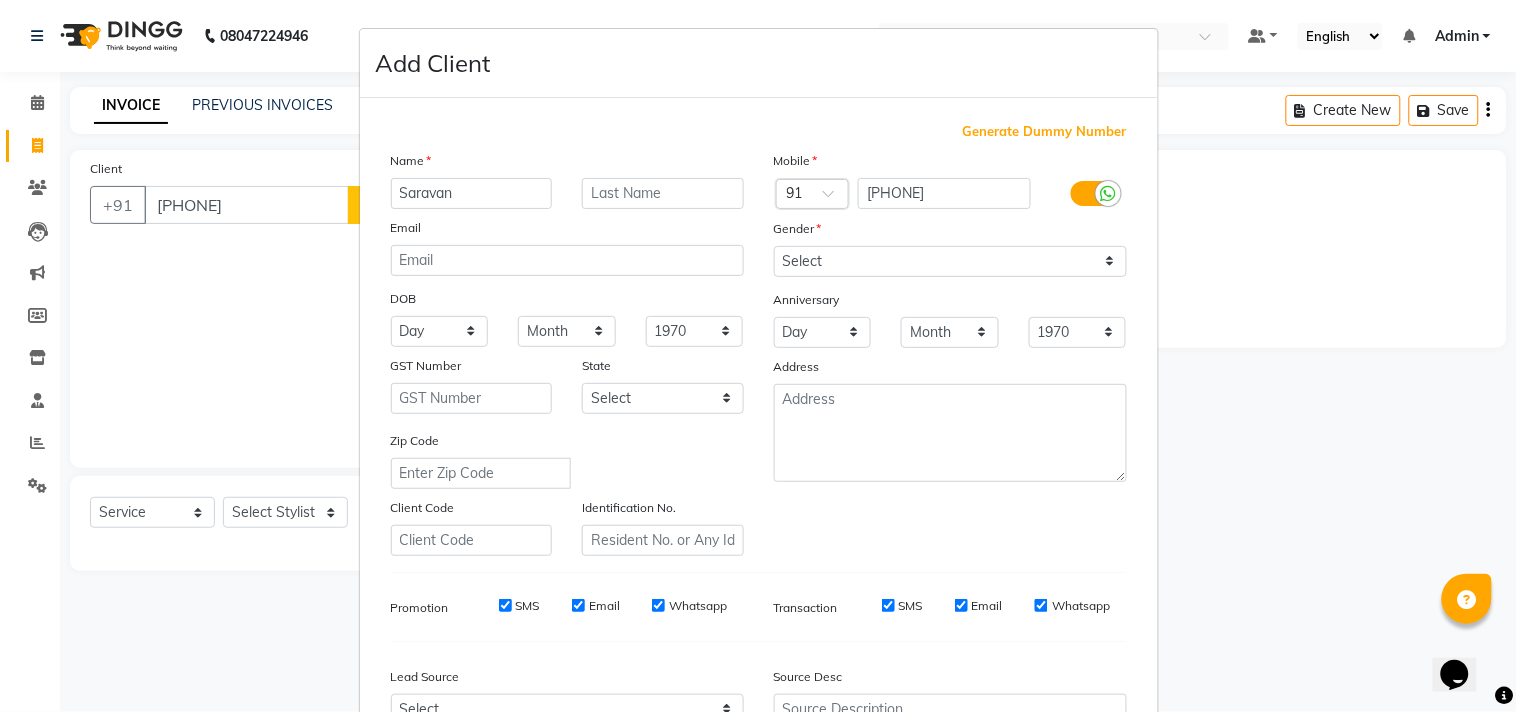 type on "Saravan" 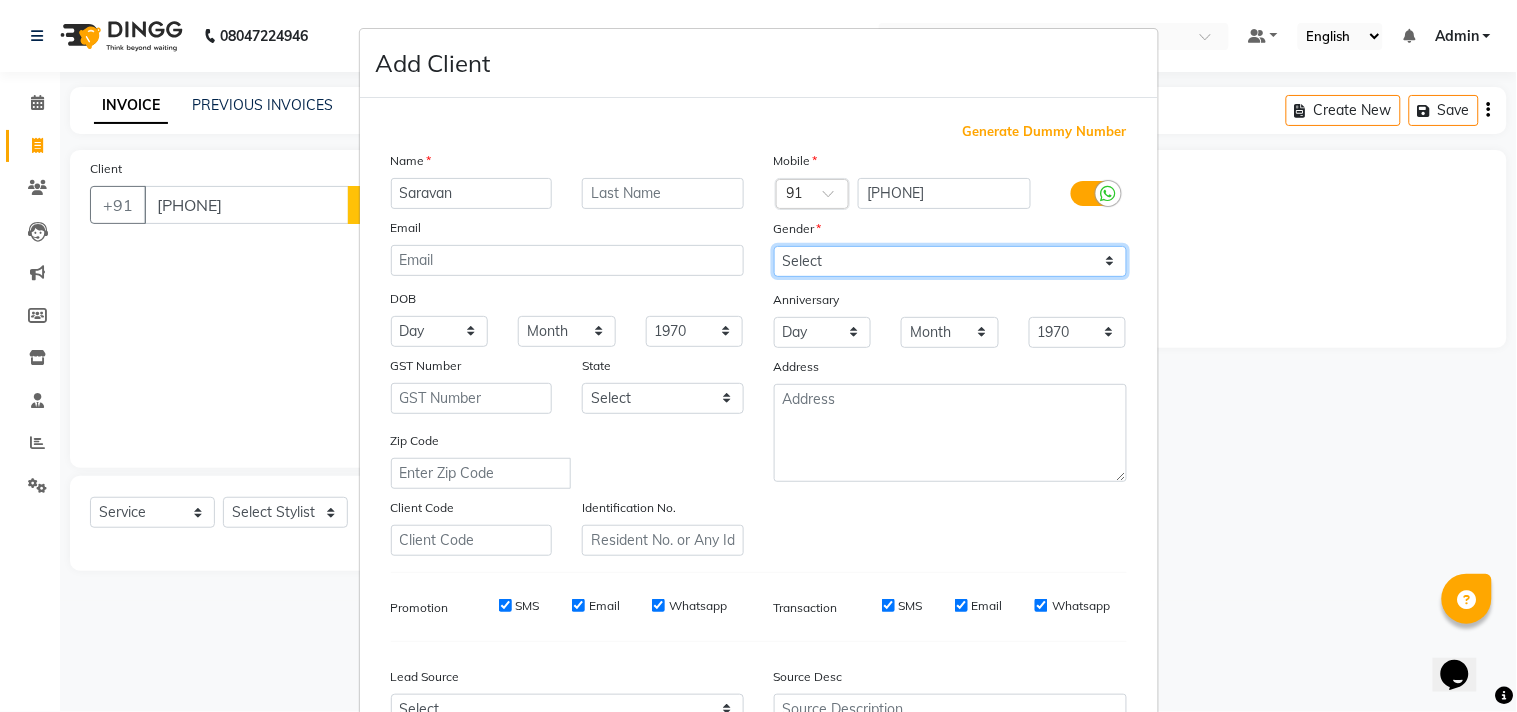 click on "Select Male Female Other Prefer Not To Say" at bounding box center (950, 261) 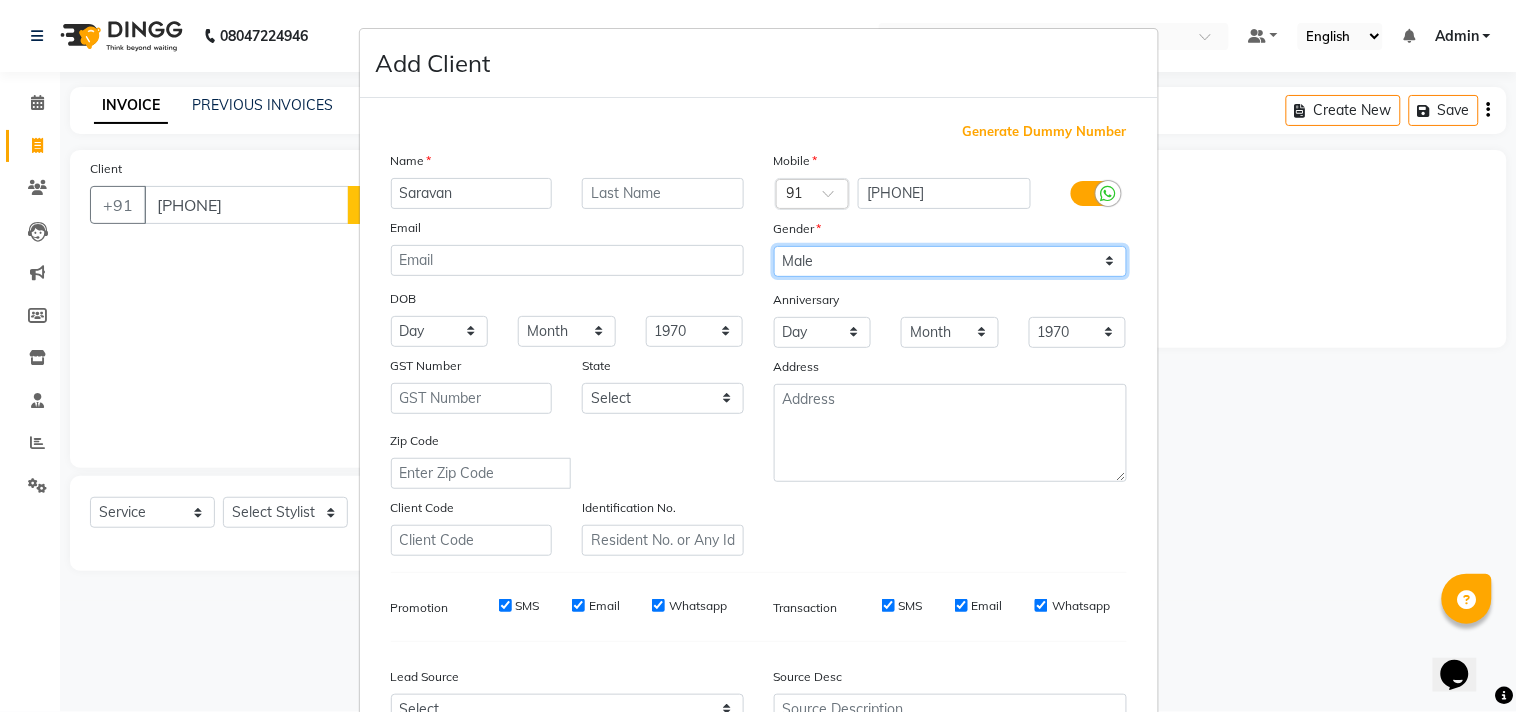 click on "Select Male Female Other Prefer Not To Say" at bounding box center [950, 261] 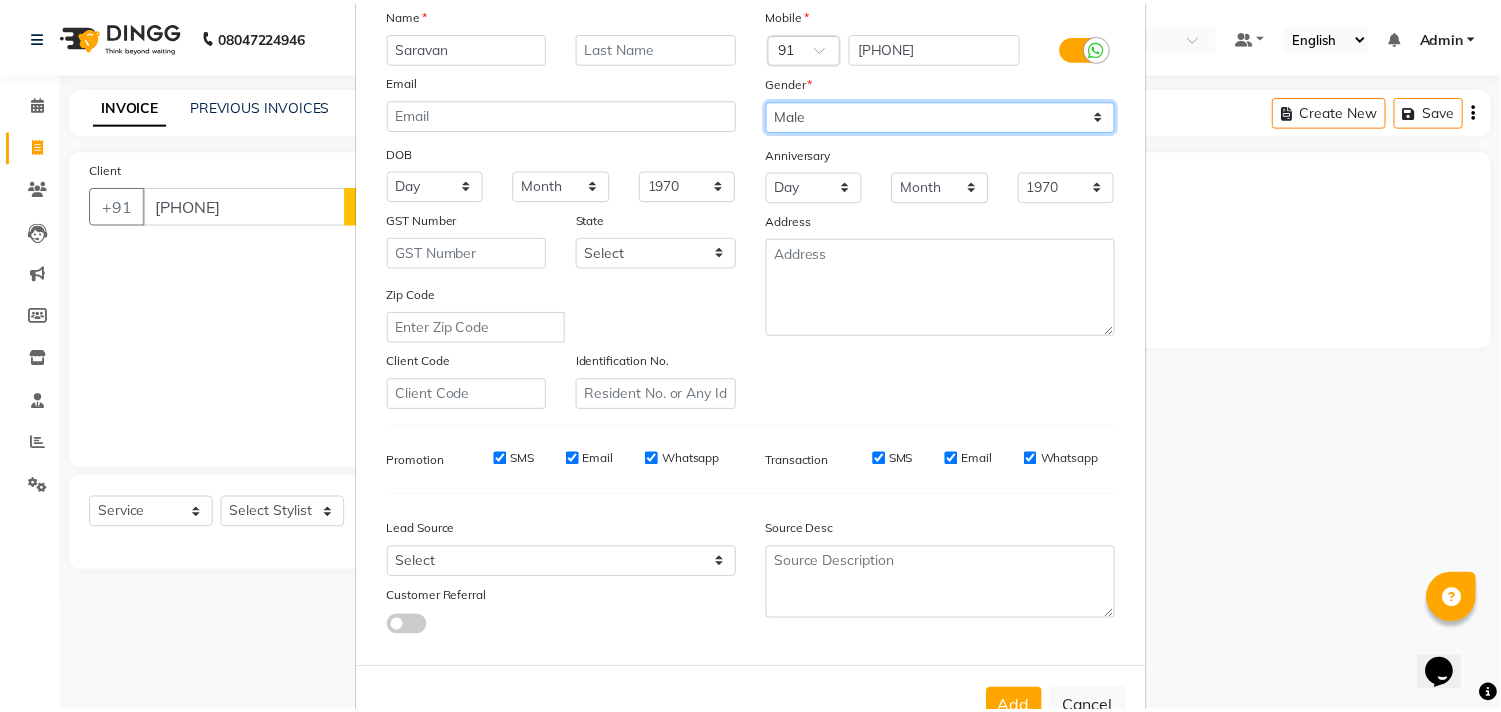 scroll, scrollTop: 212, scrollLeft: 0, axis: vertical 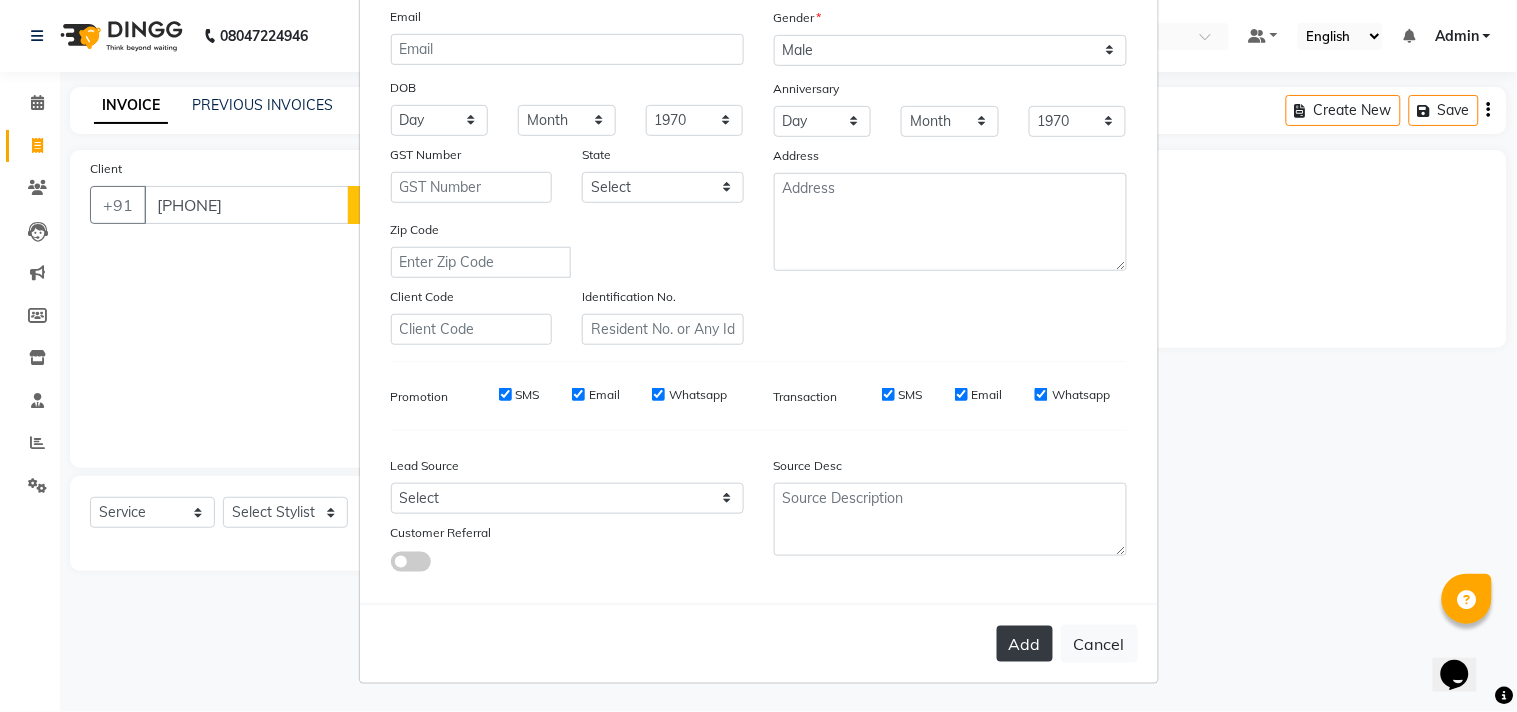 click on "Add" at bounding box center [1025, 644] 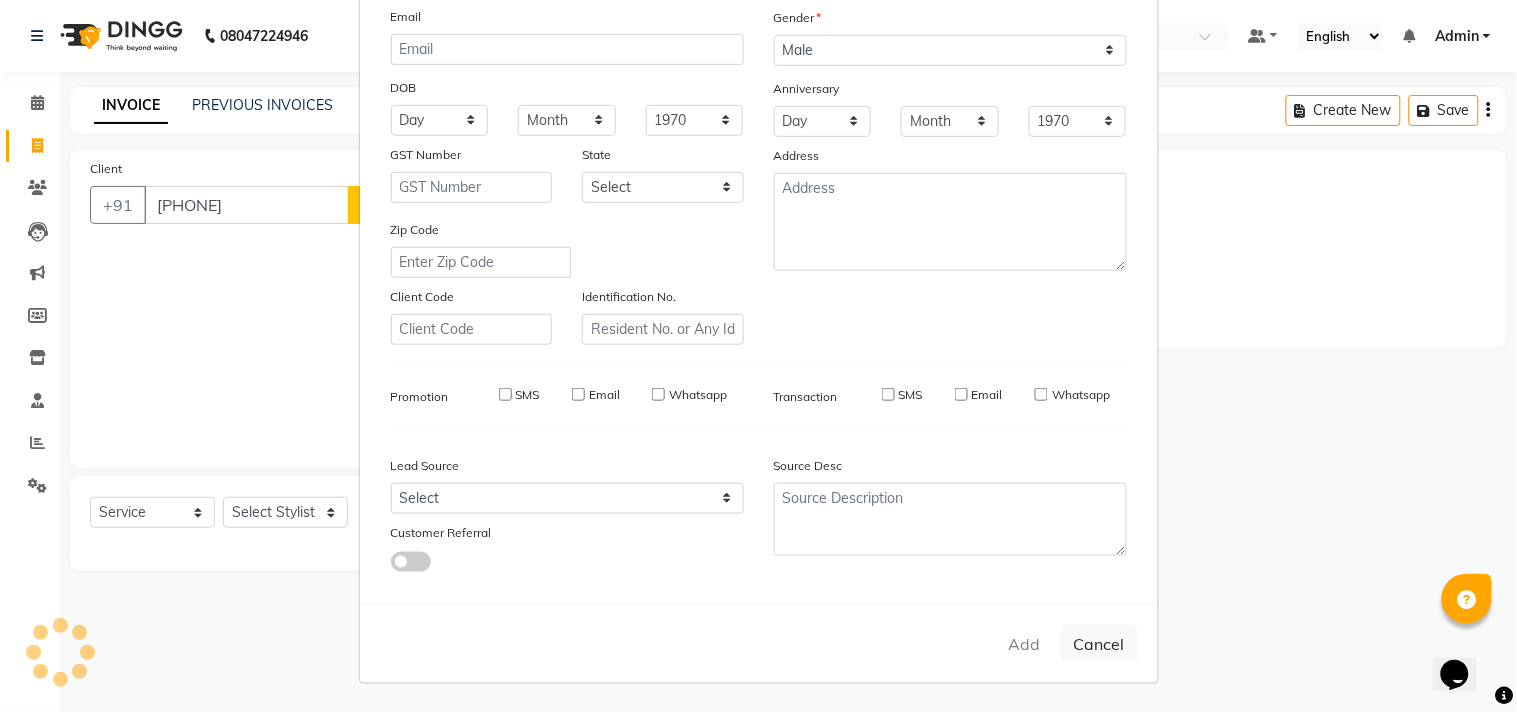 type 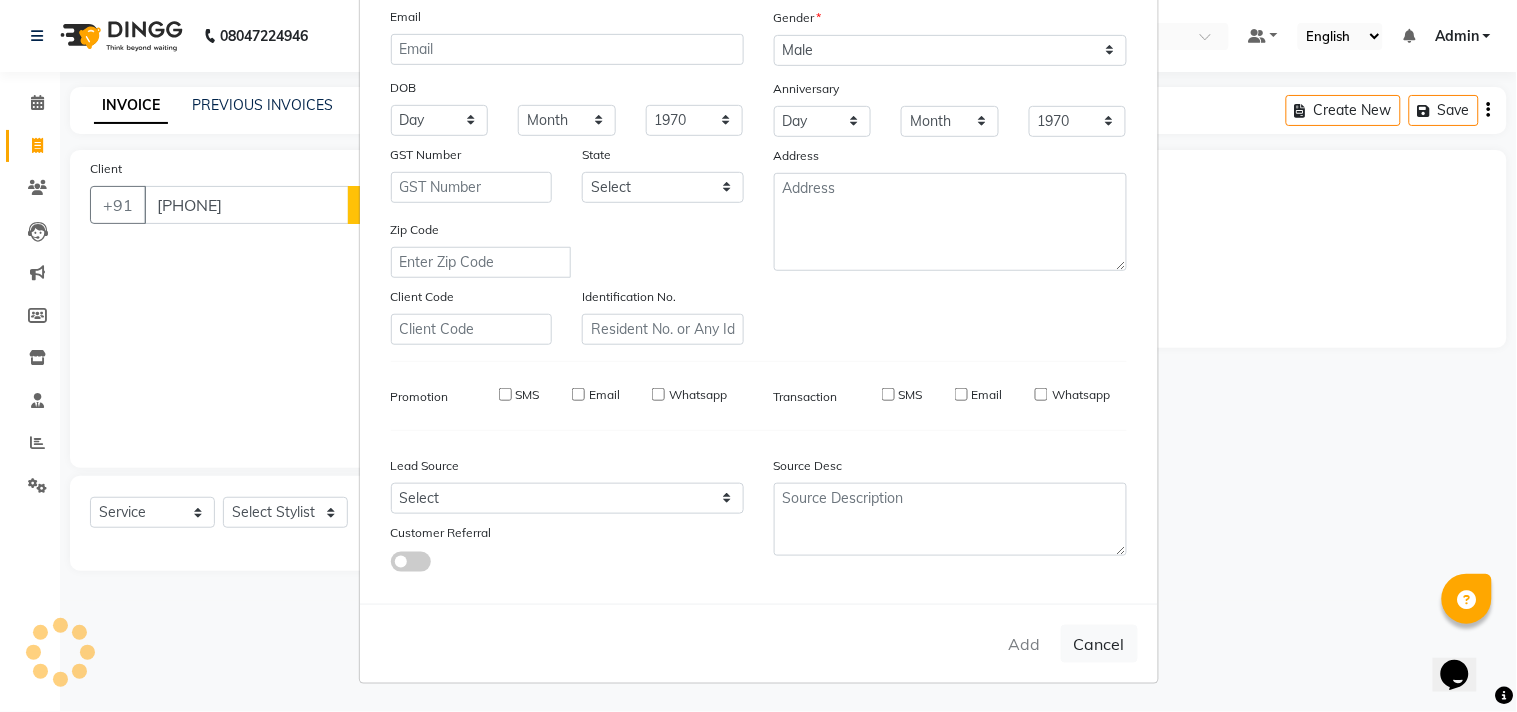 select 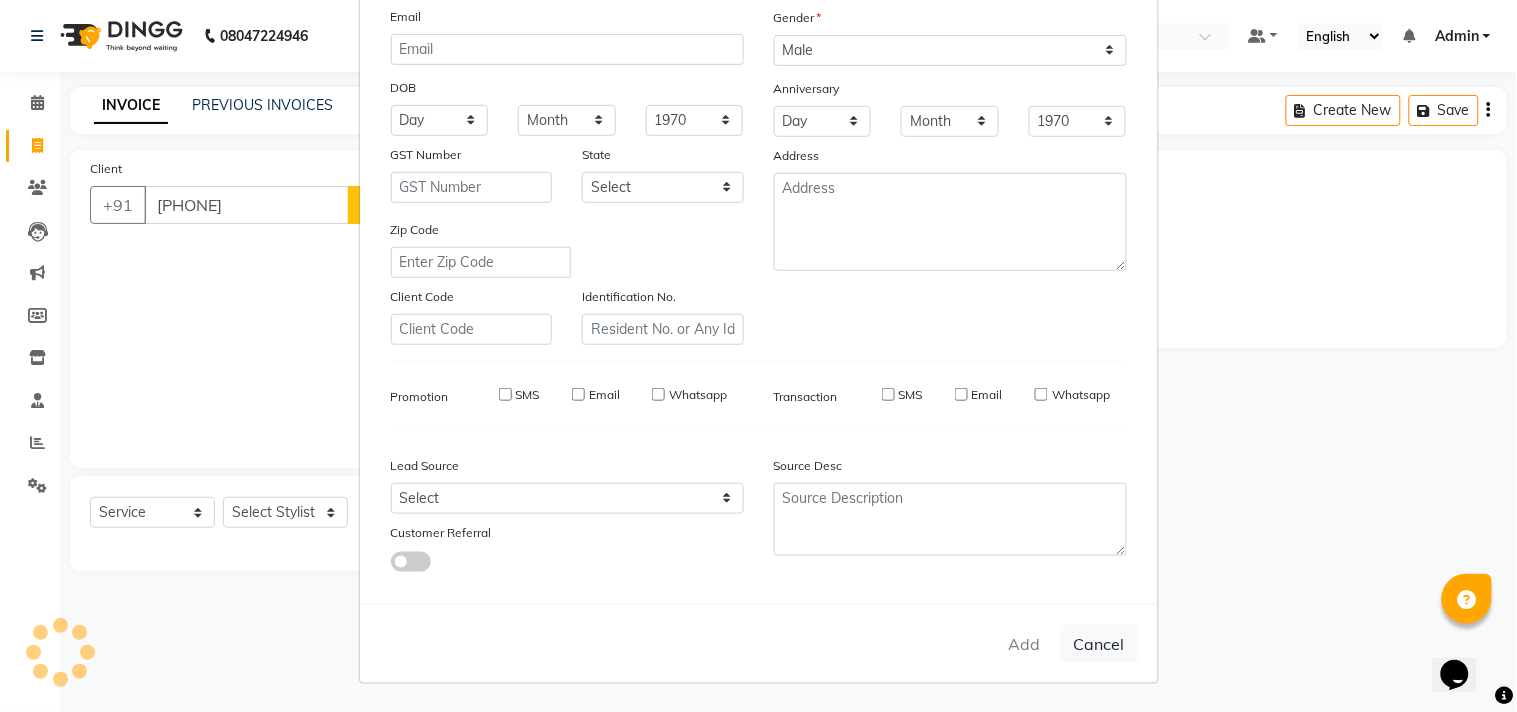 type 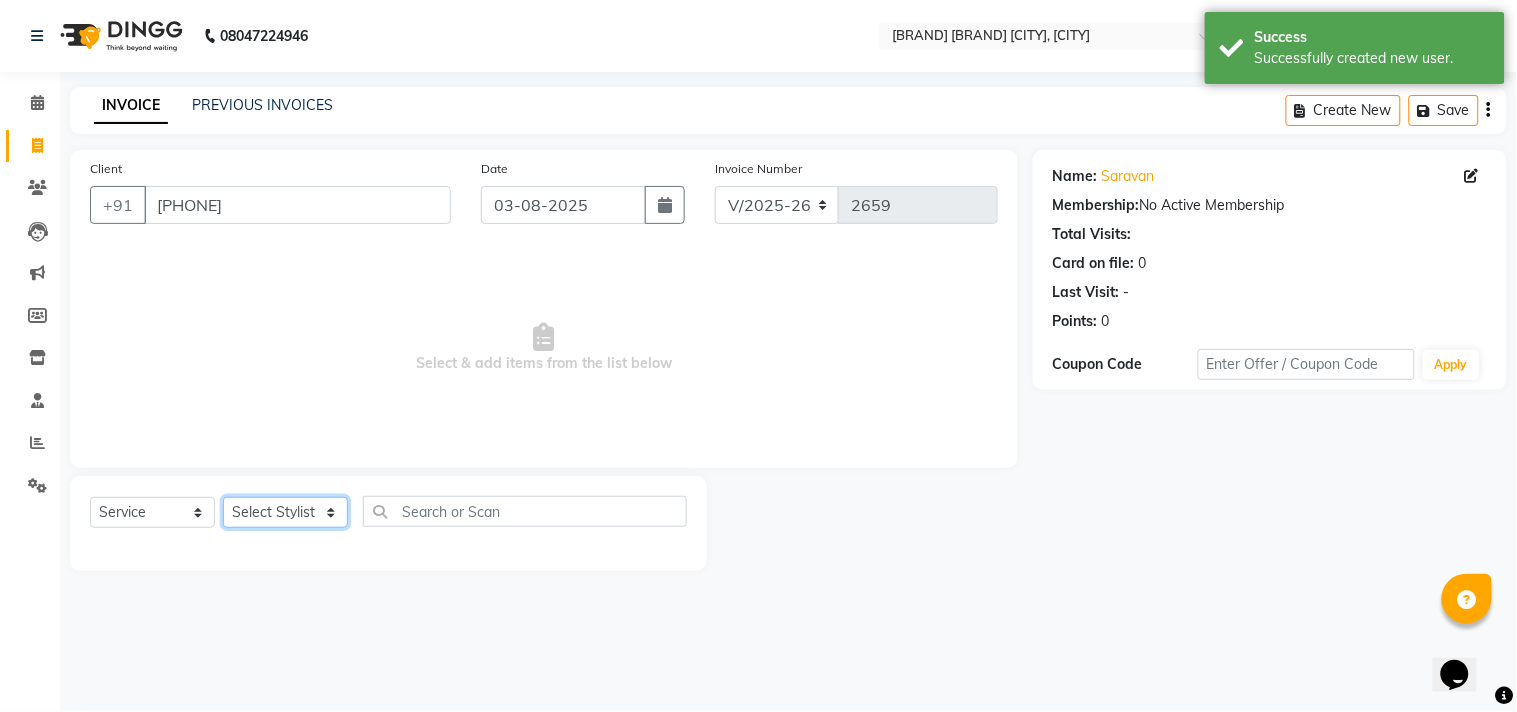 click on "Select Stylist Admin [FIRST] [LAST] [FIRST] [FIRST] [FIRST] [FIRST] [FIRST] [FIRST] [FIRST] [FIRST]" 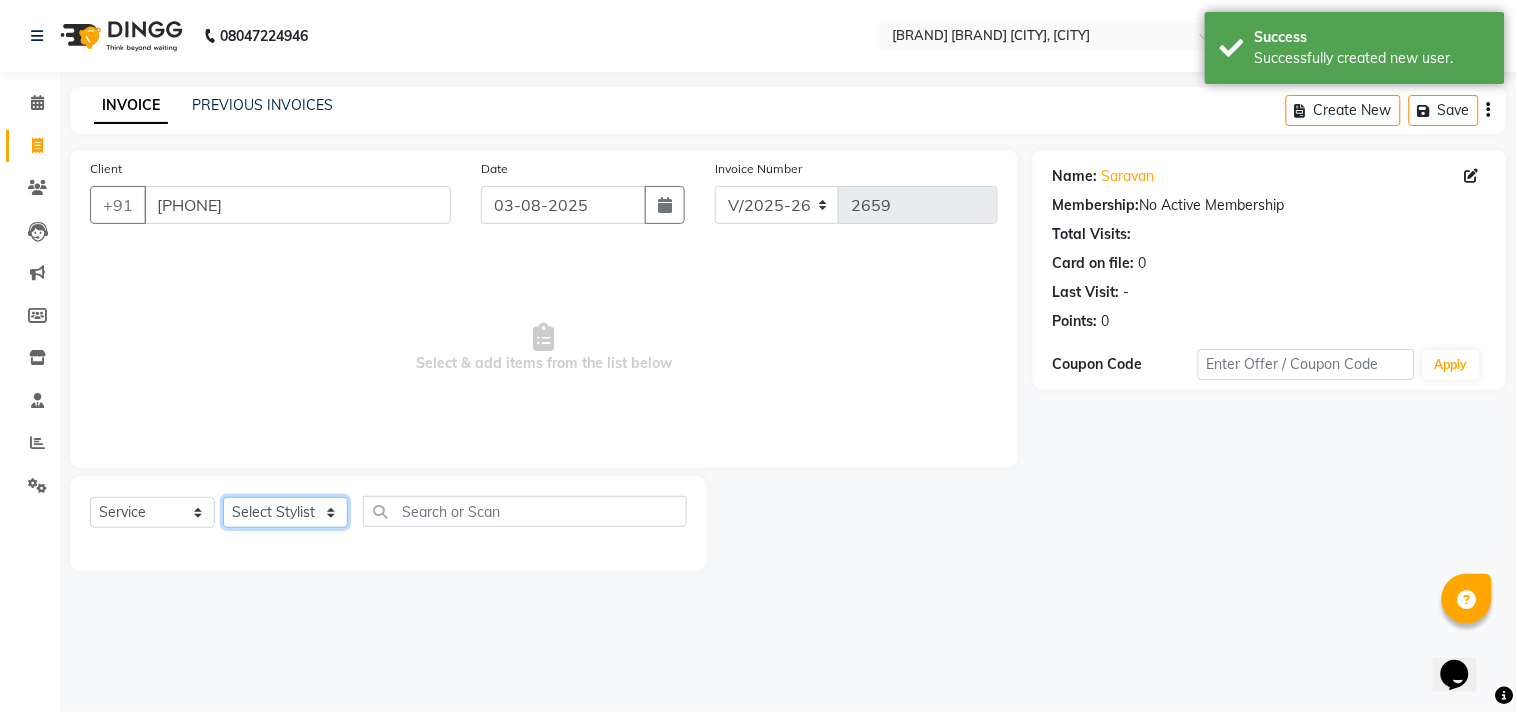 select on "85801" 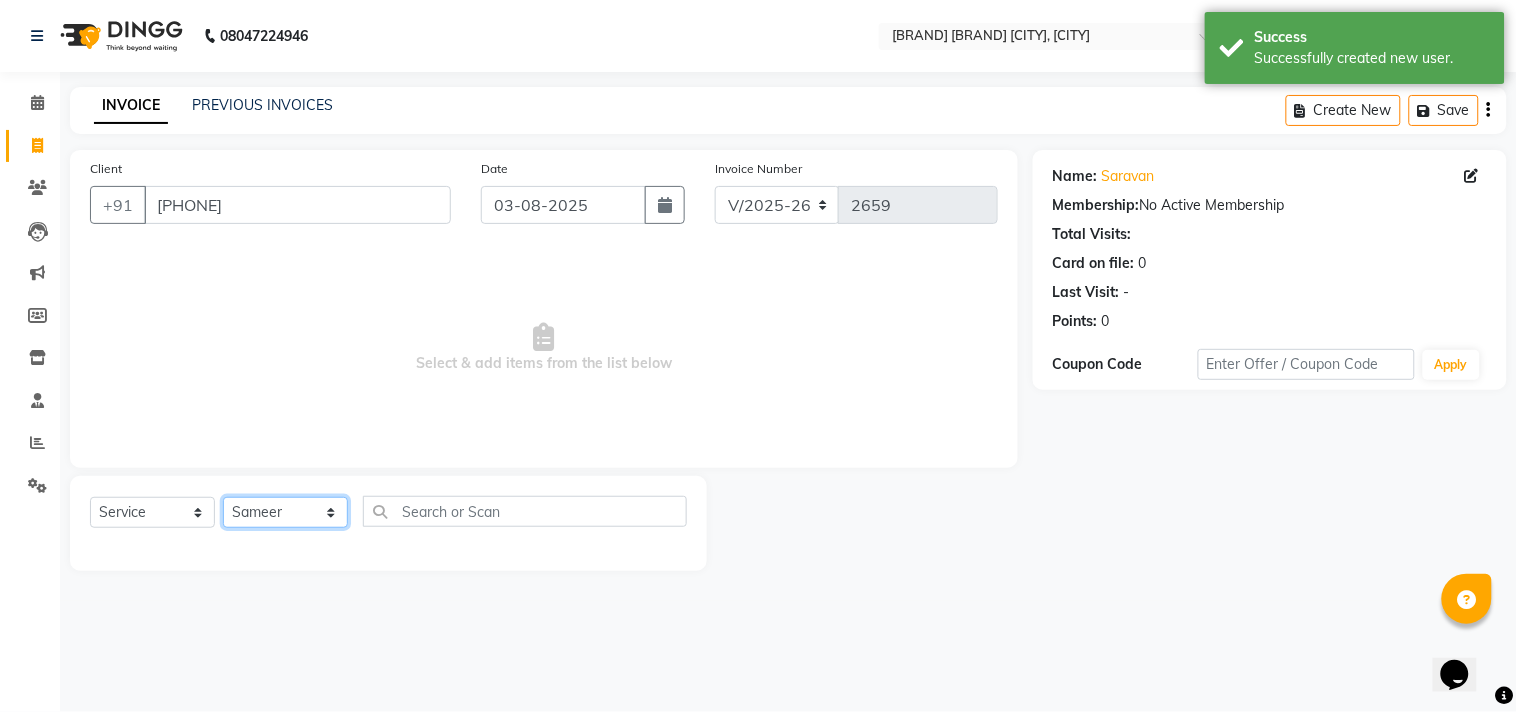 click on "Select Stylist Admin [FIRST] [LAST] [FIRST] [FIRST] [FIRST] [FIRST] [FIRST] [FIRST] [FIRST] [FIRST]" 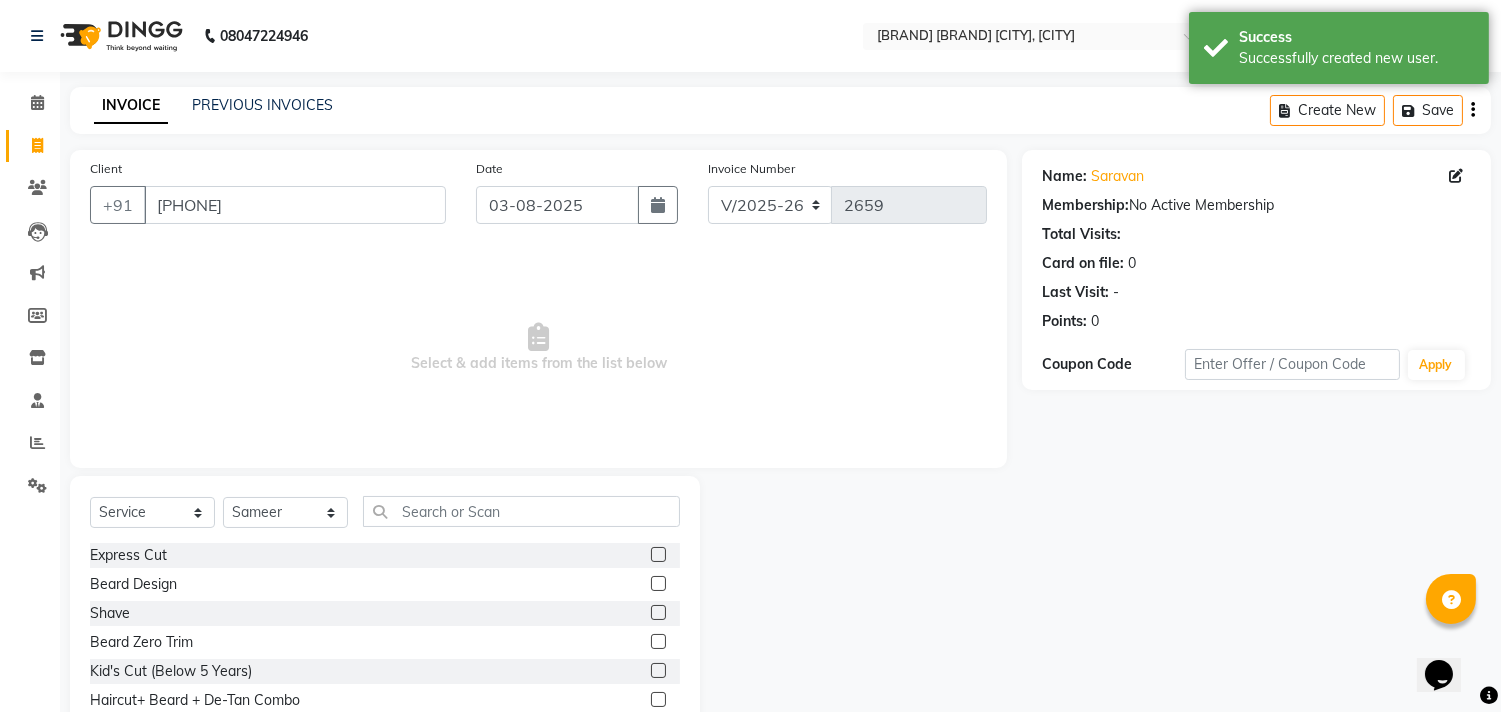 click 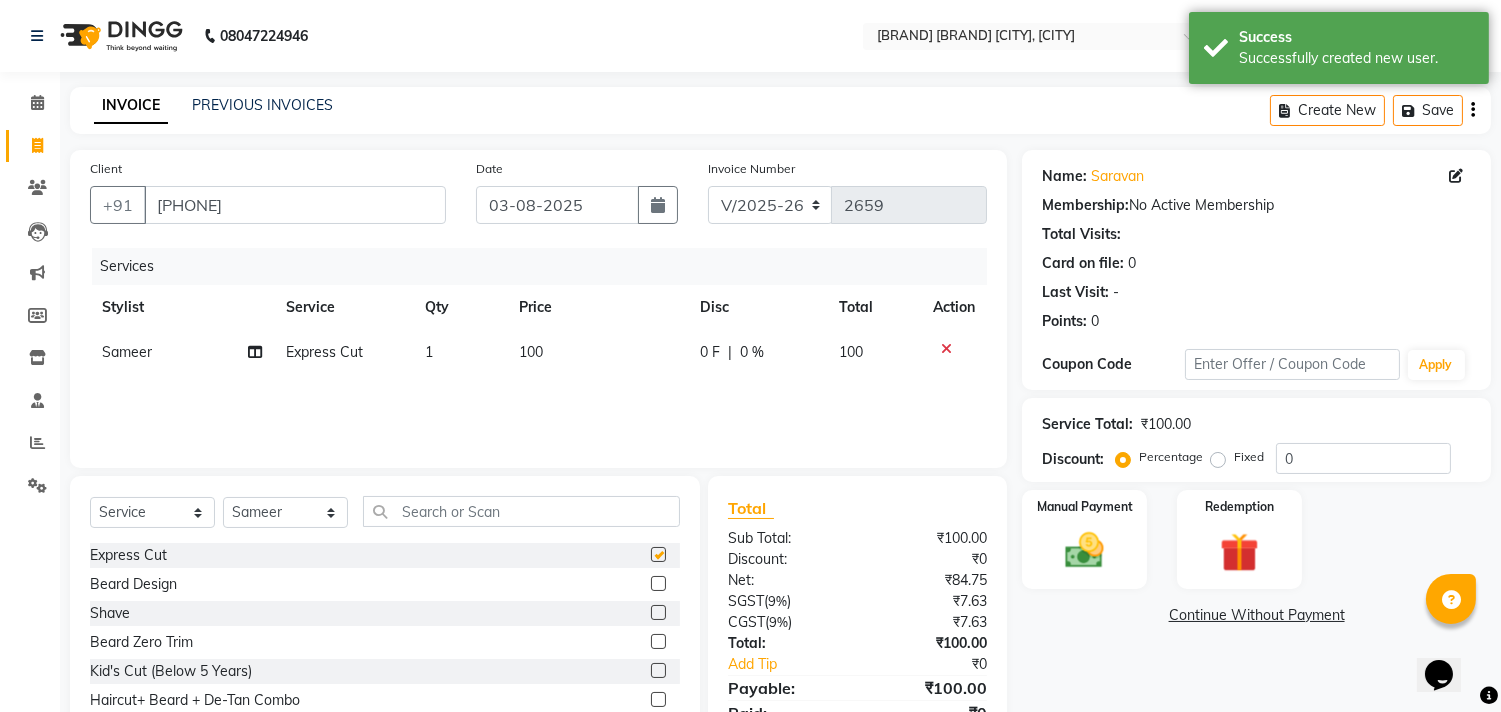 checkbox on "false" 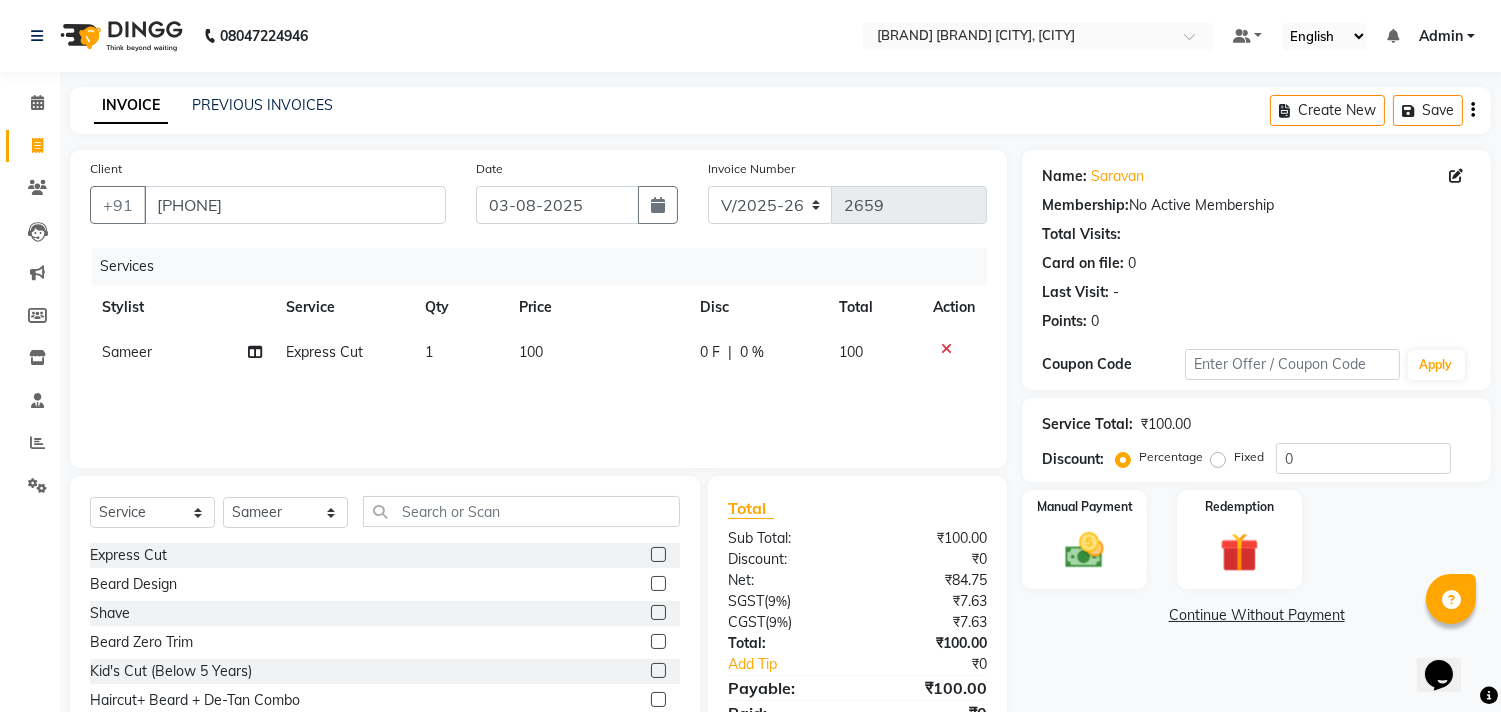 click 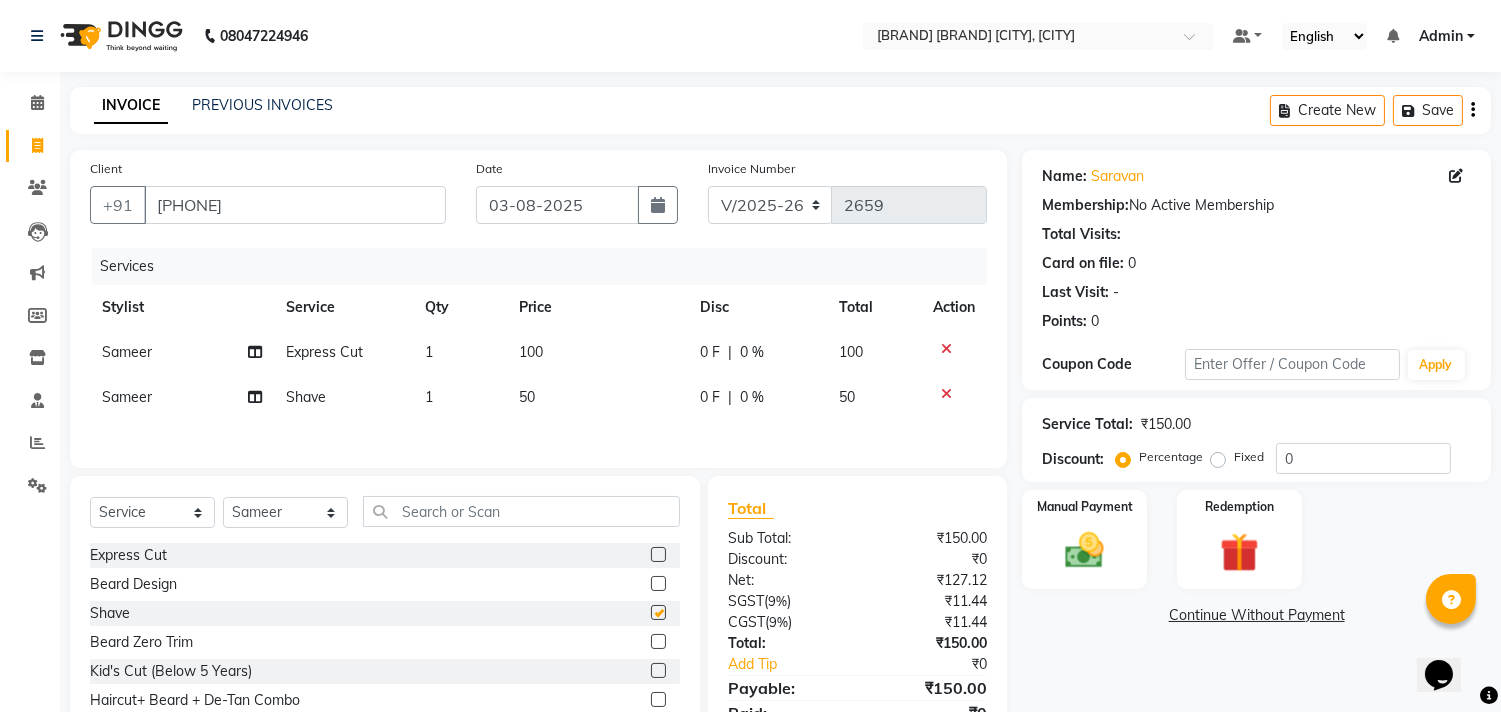 checkbox on "false" 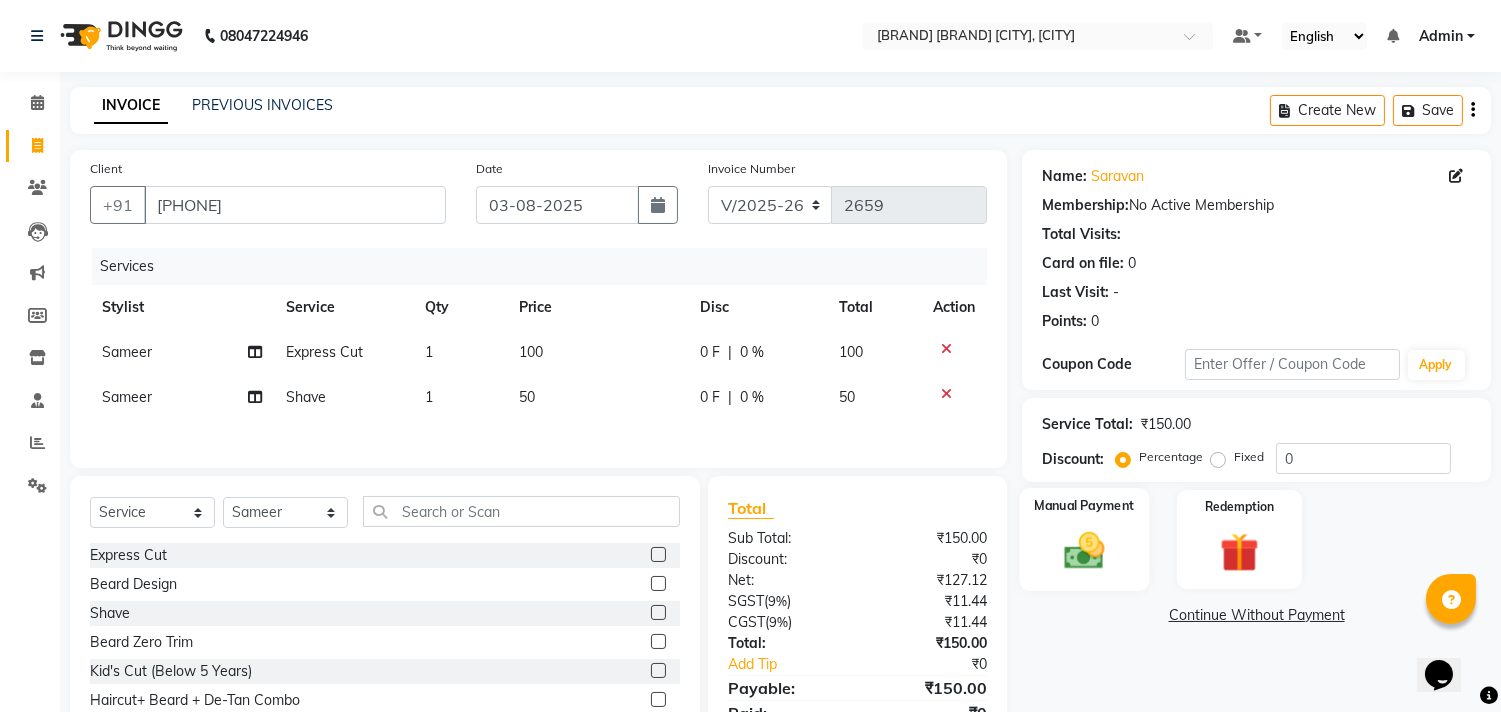 click on "Manual Payment" 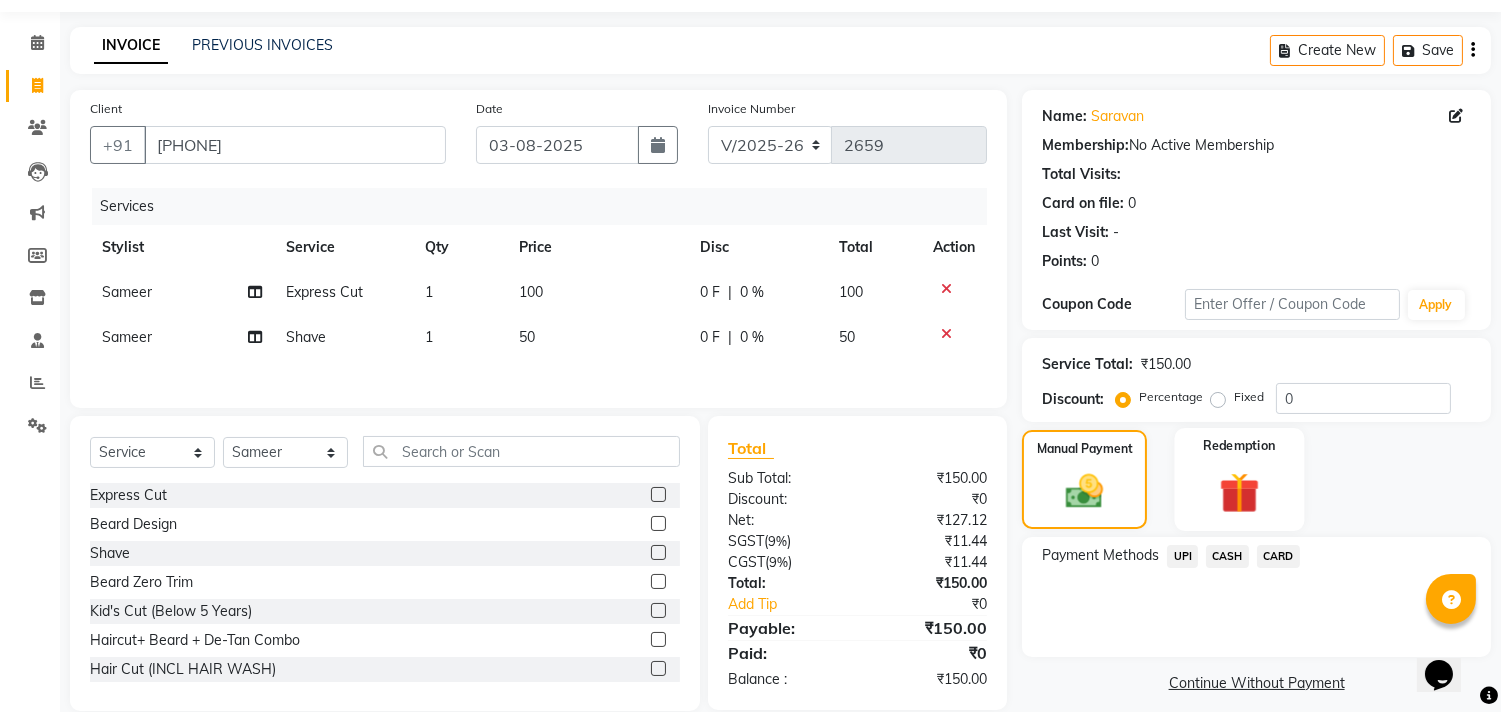 scroll, scrollTop: 93, scrollLeft: 0, axis: vertical 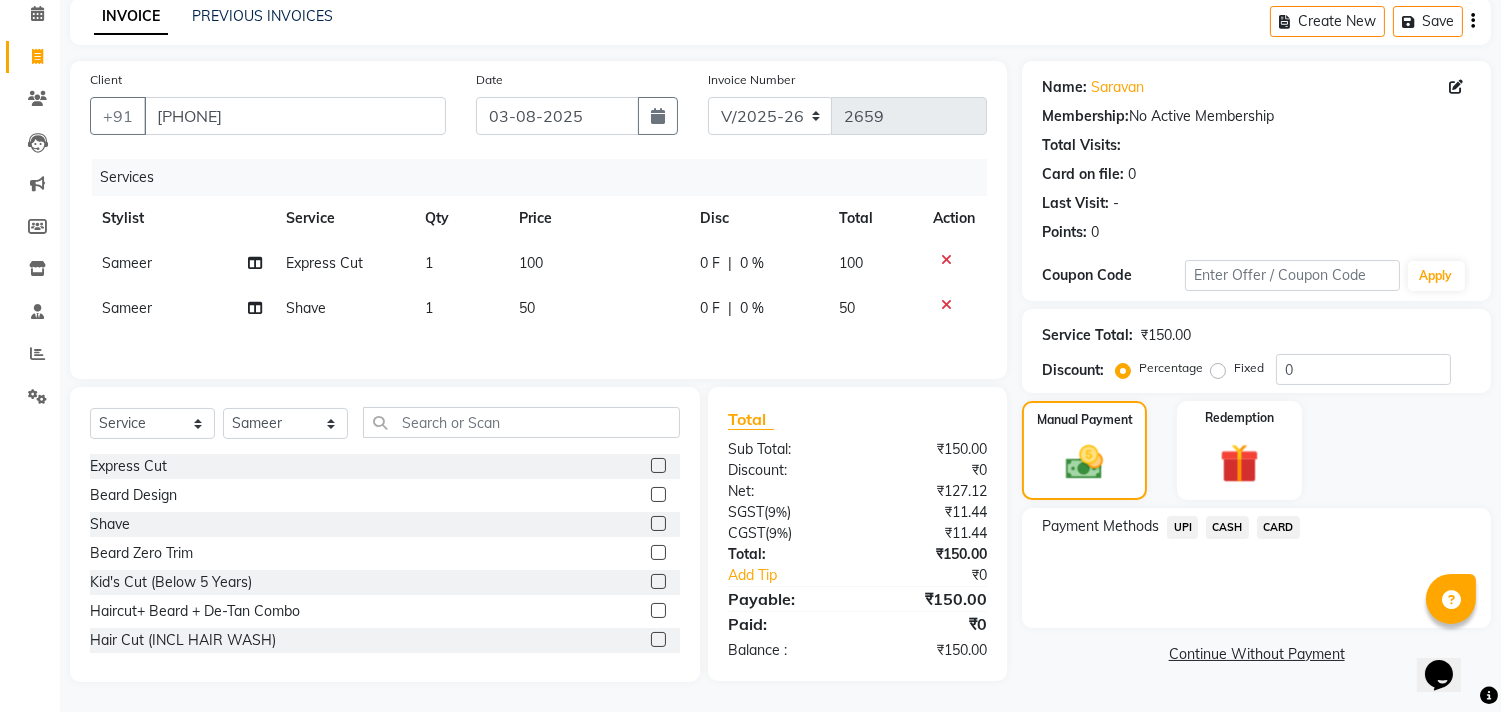 click on "CASH" 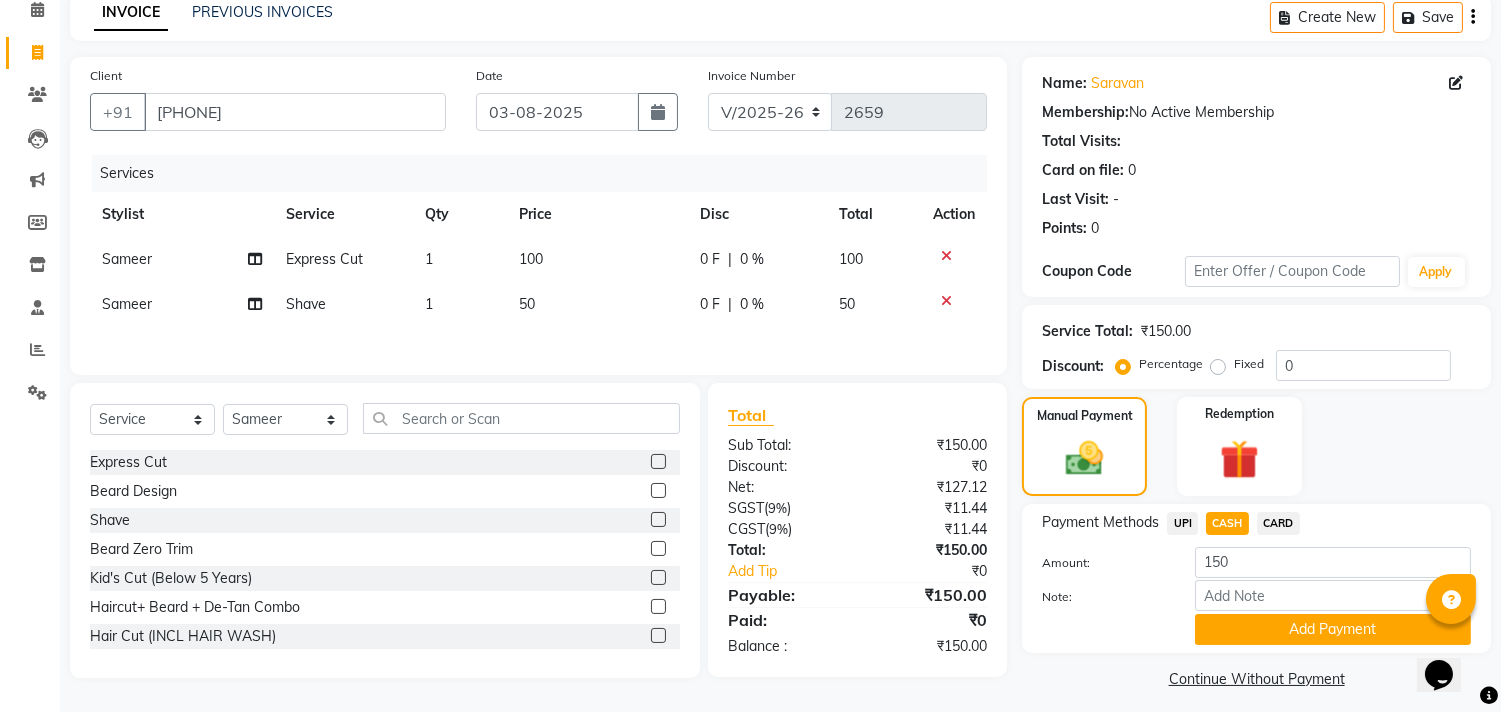 scroll, scrollTop: 104, scrollLeft: 0, axis: vertical 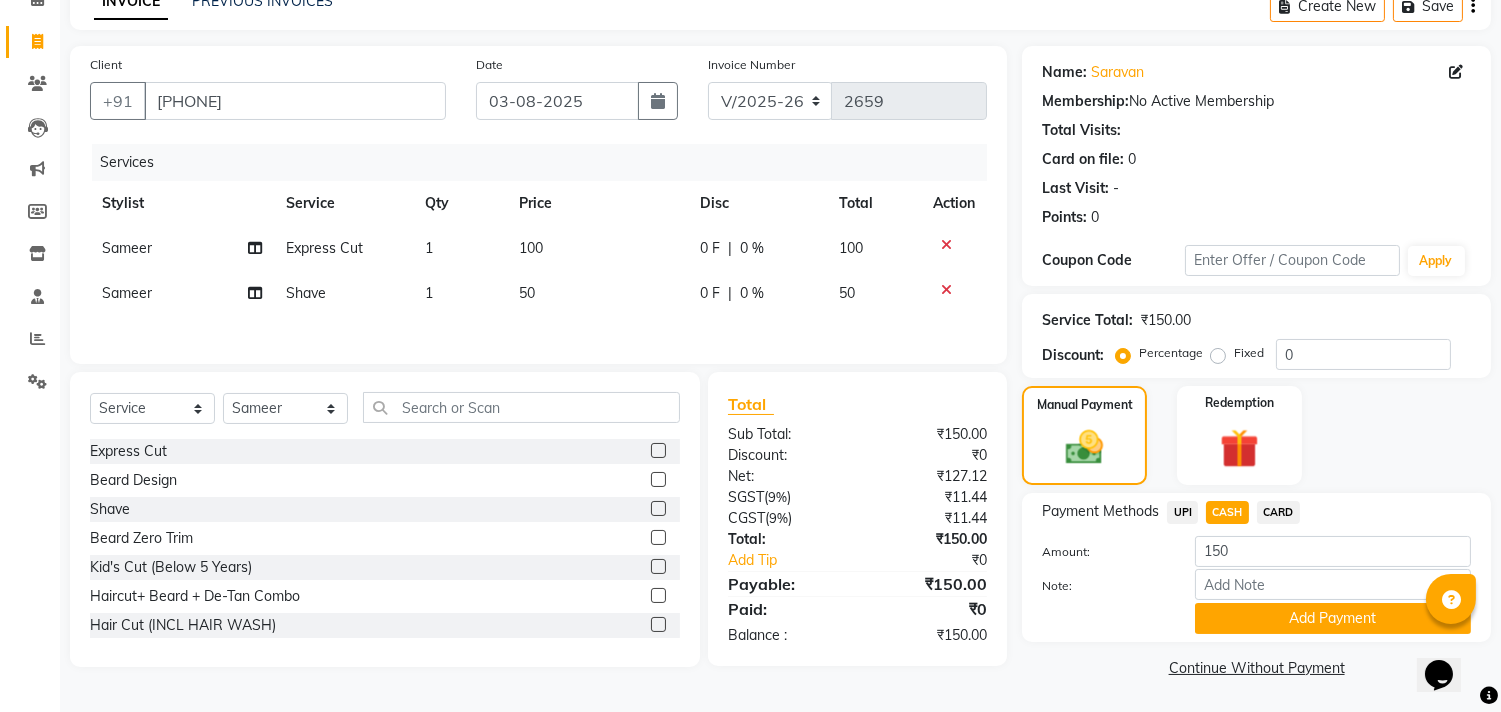 click on "CASH" 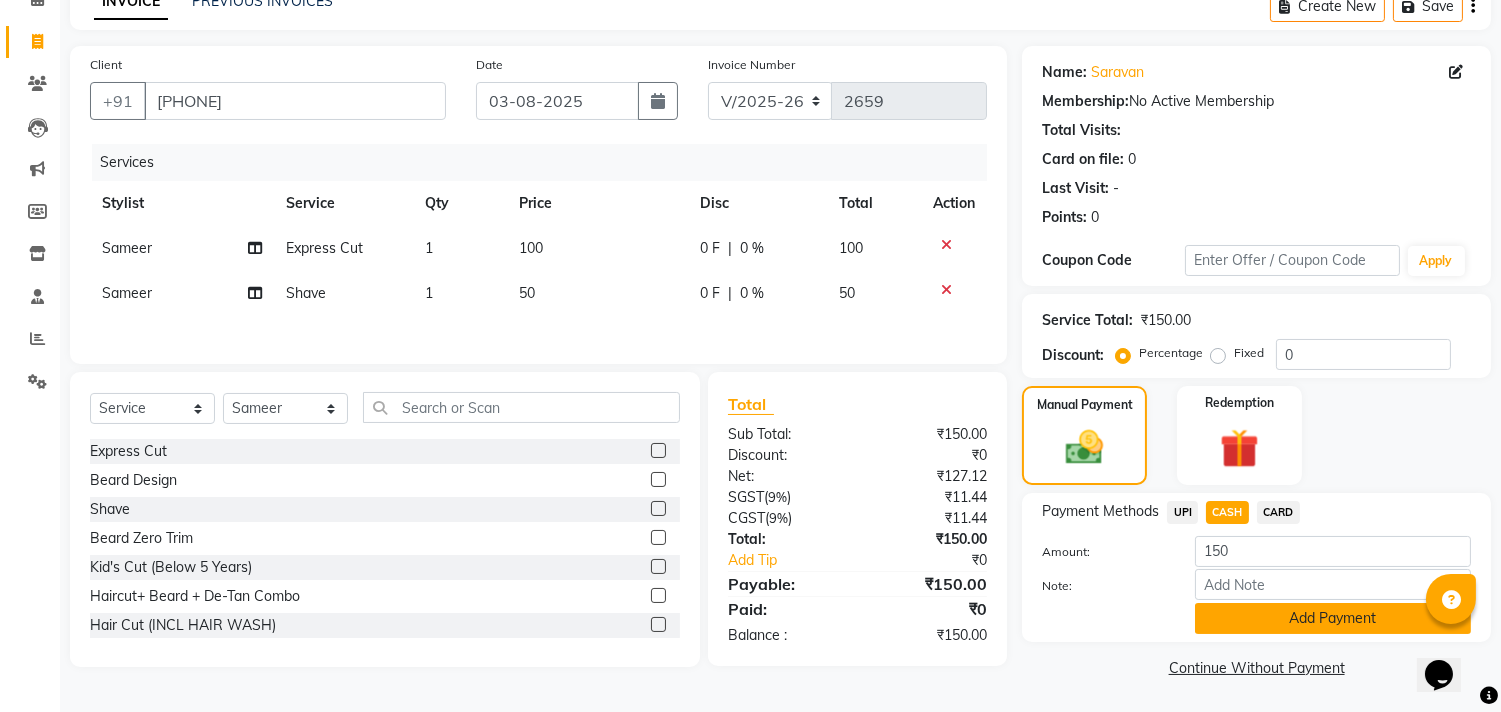 click on "Add Payment" 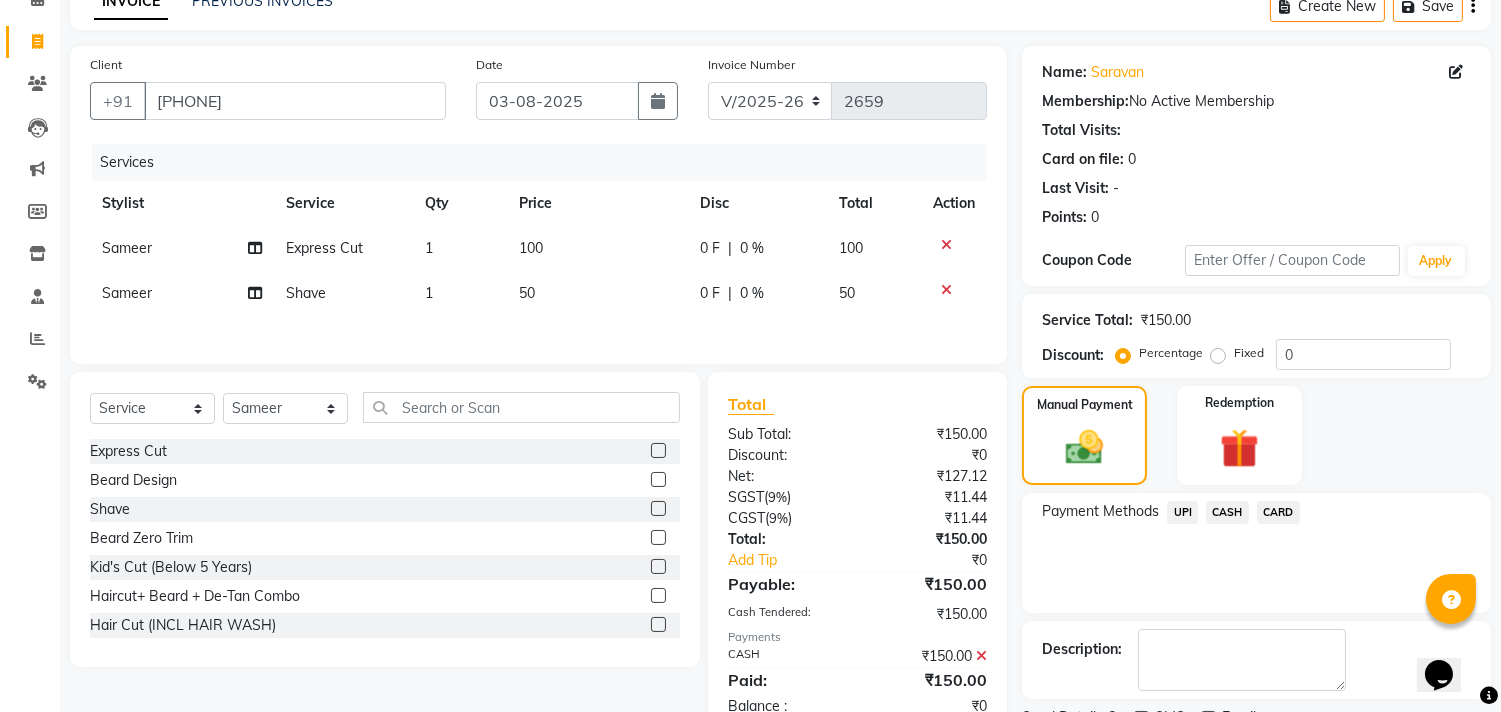 scroll, scrollTop: 187, scrollLeft: 0, axis: vertical 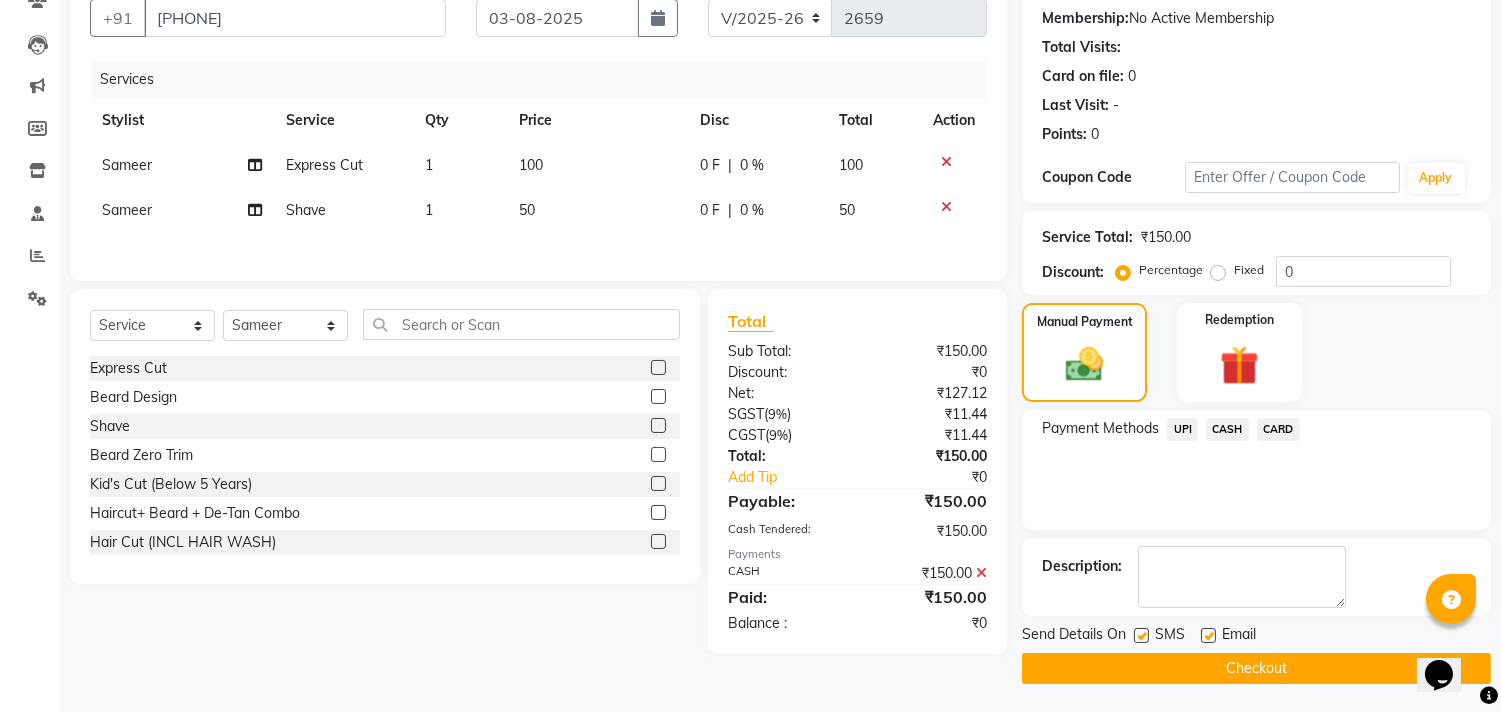 click on "Checkout" 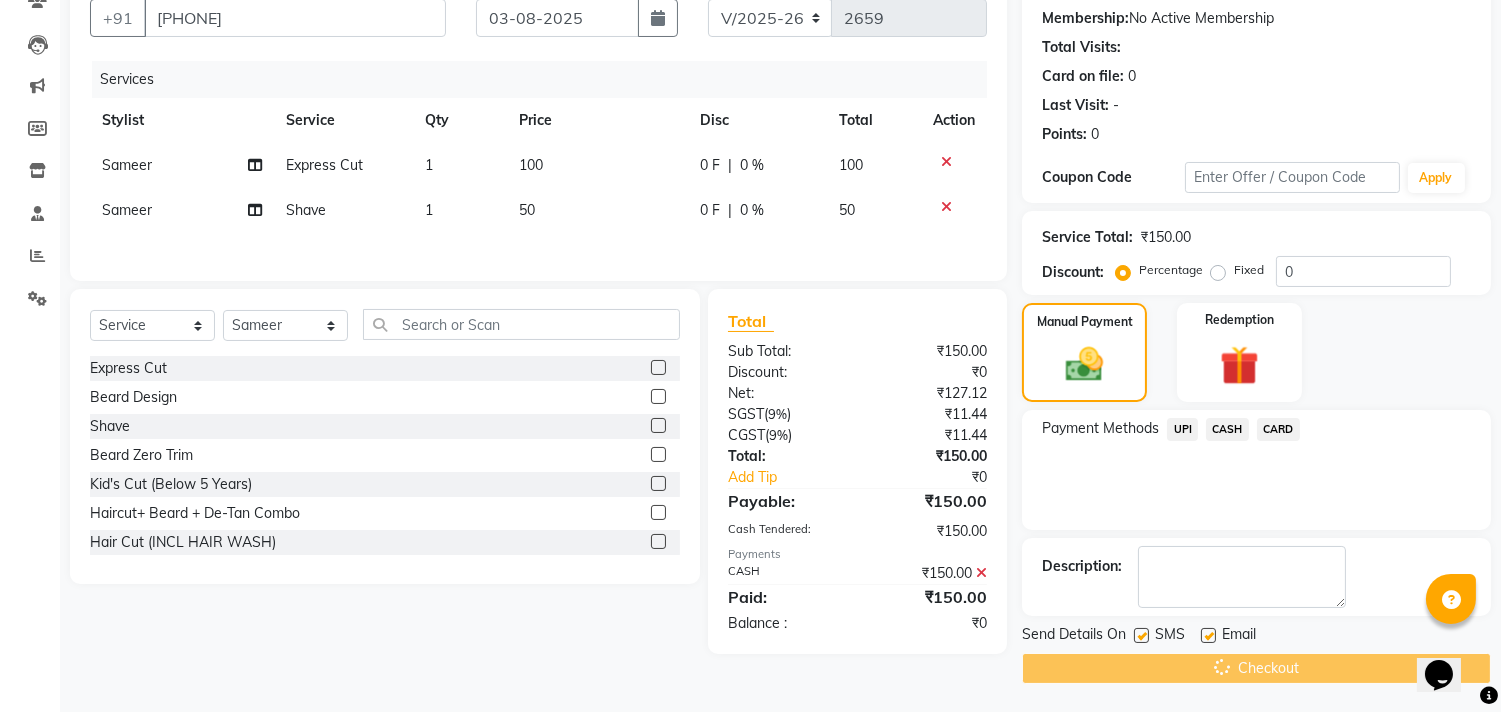 scroll, scrollTop: 105, scrollLeft: 0, axis: vertical 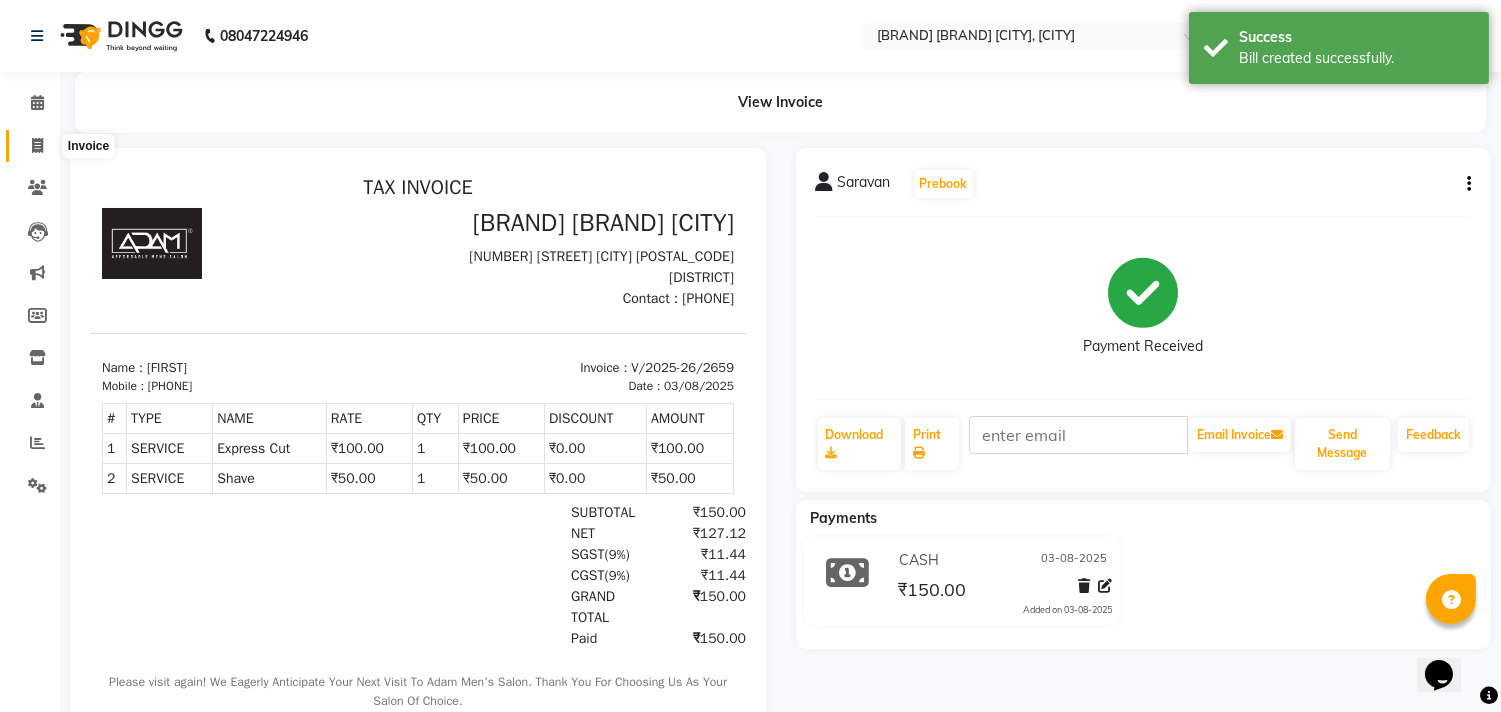 click 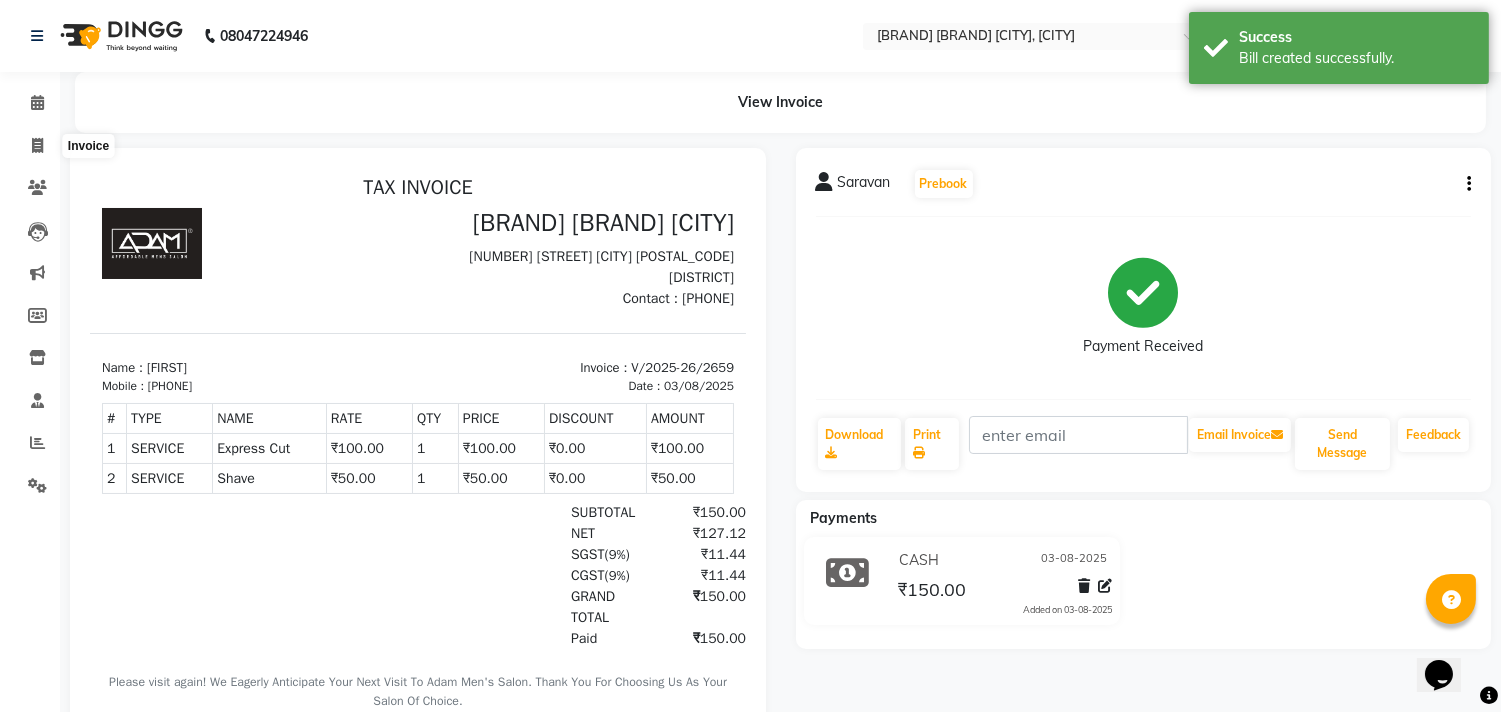 select on "service" 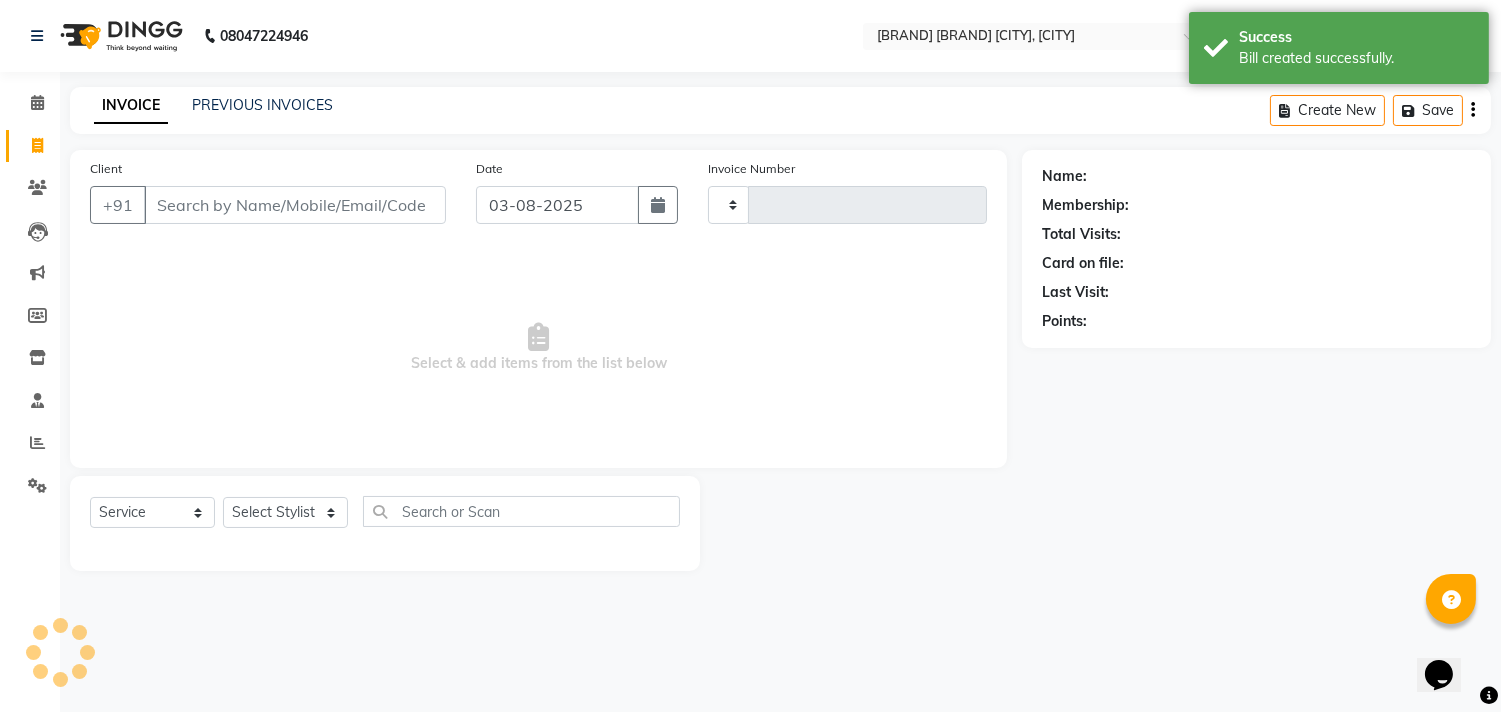 type on "2660" 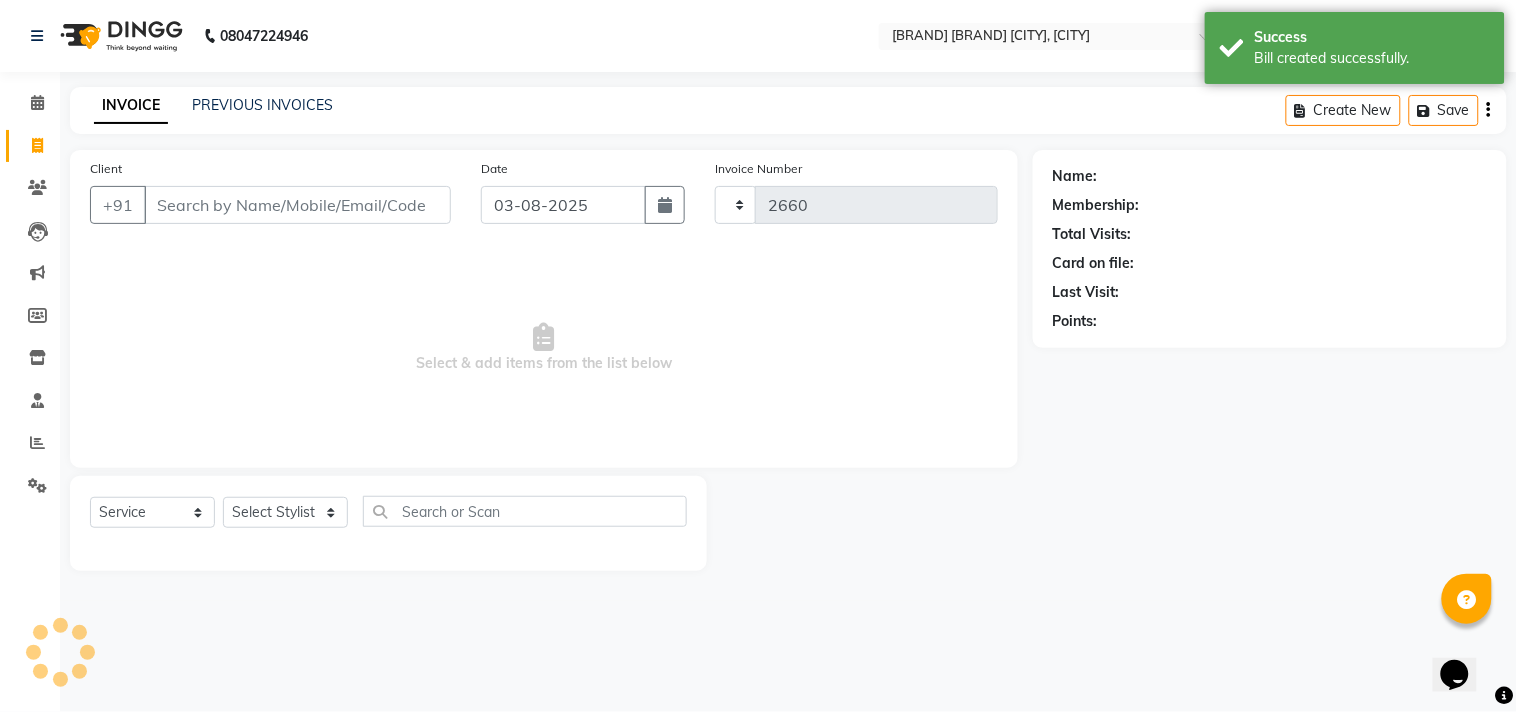 select on "8329" 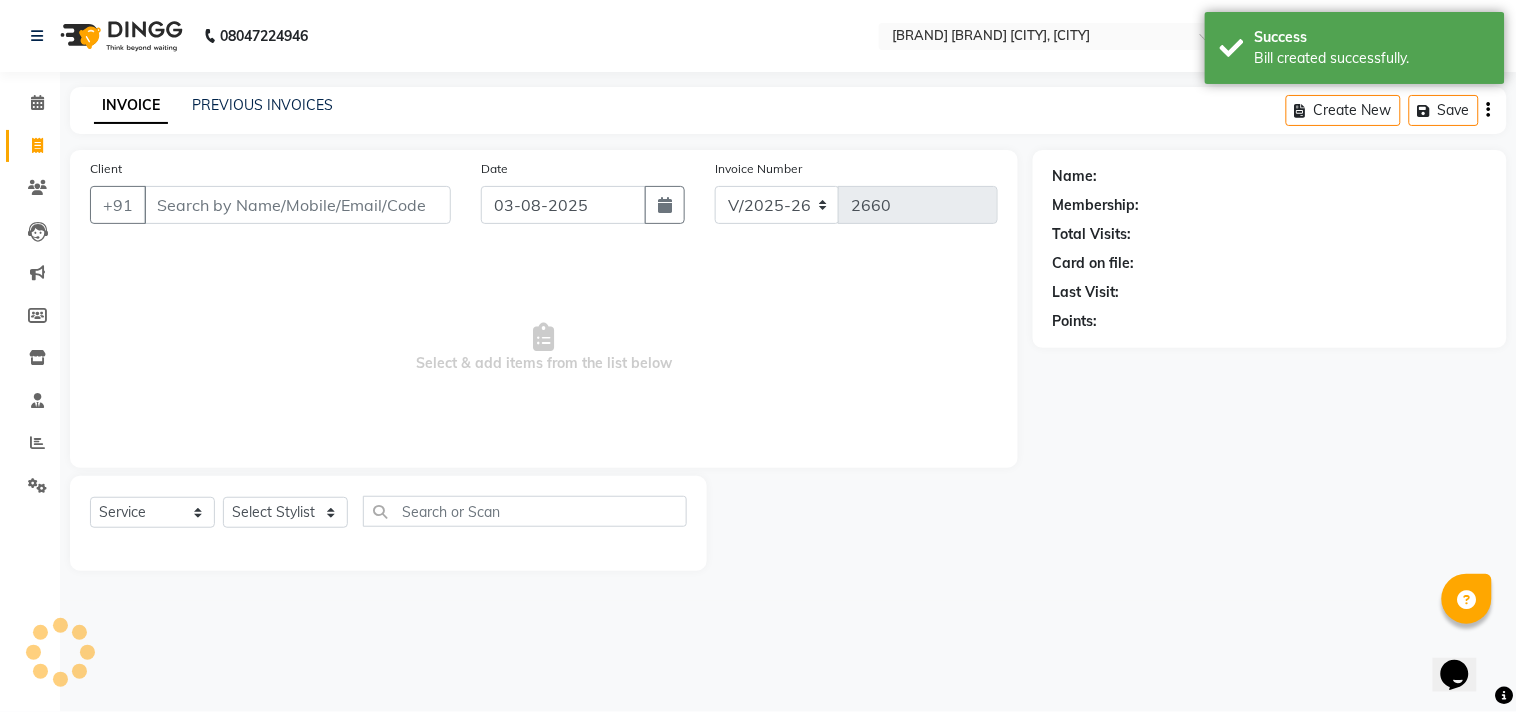 click on "Client" at bounding box center [297, 205] 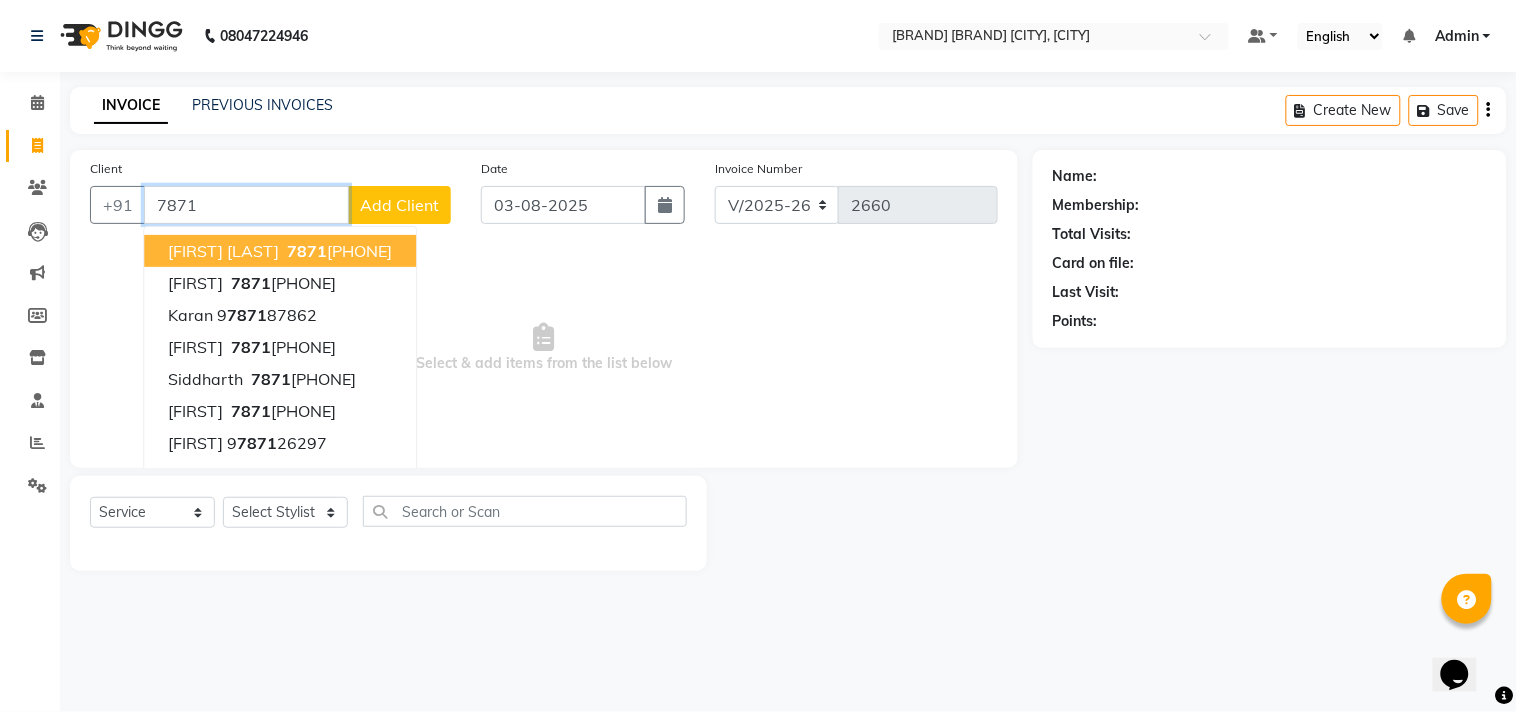 click on "7871" at bounding box center [246, 205] 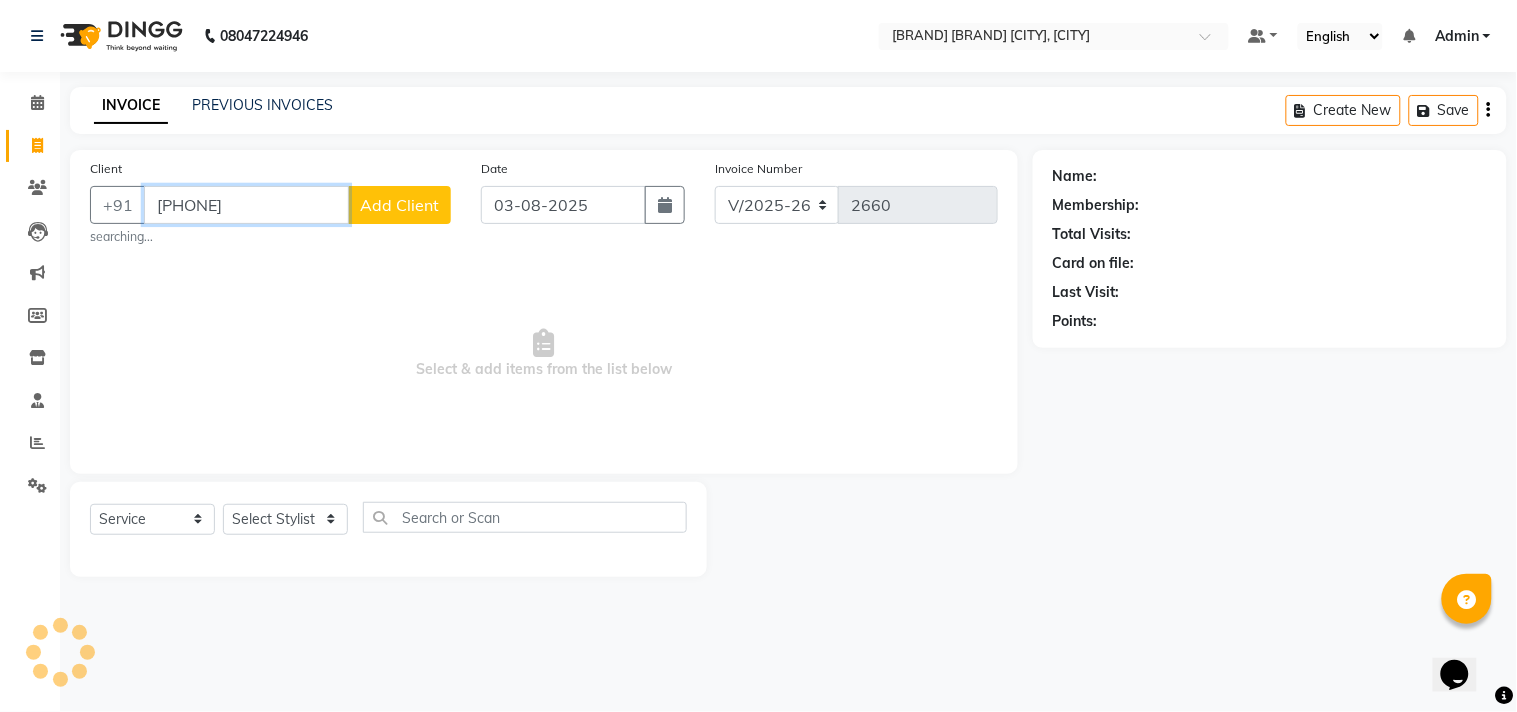 type on "[PHONE]" 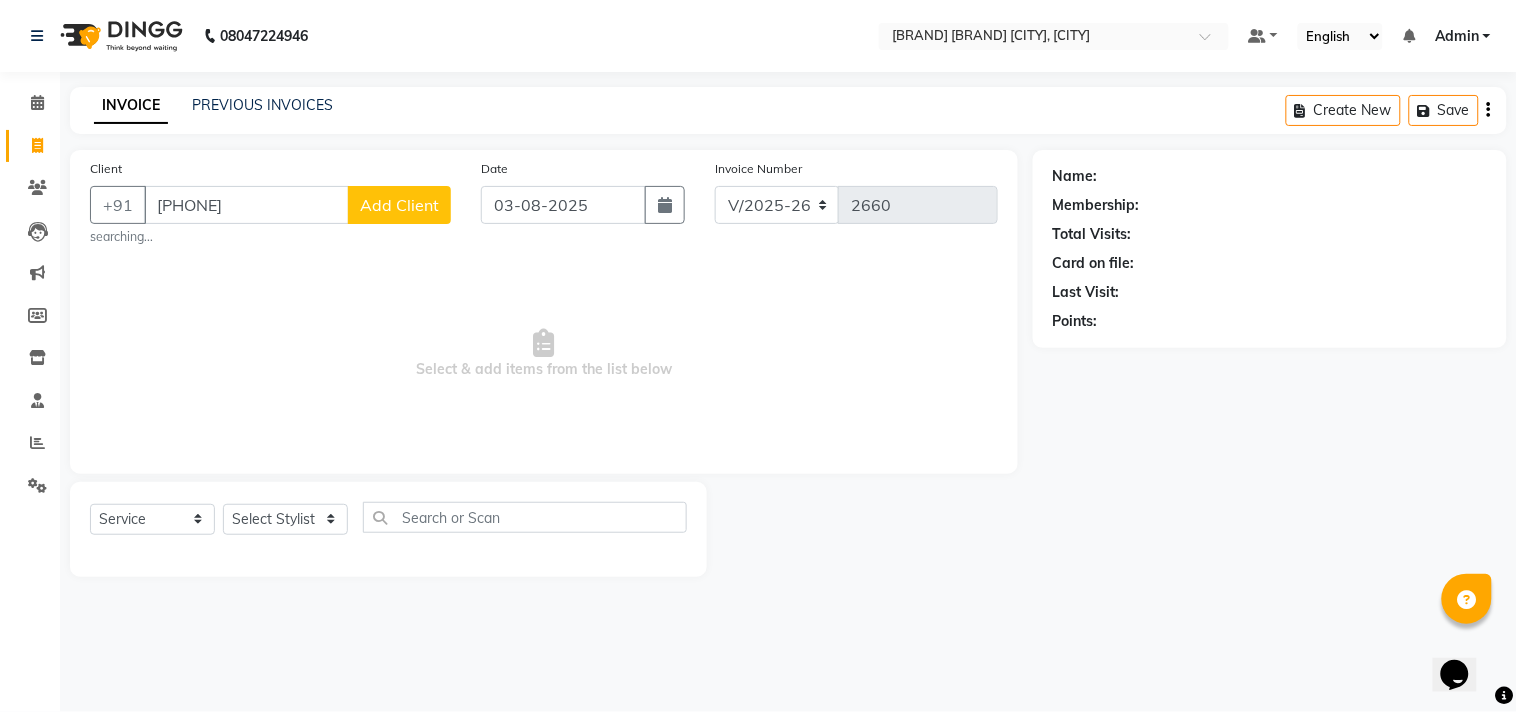 click on "Add Client" 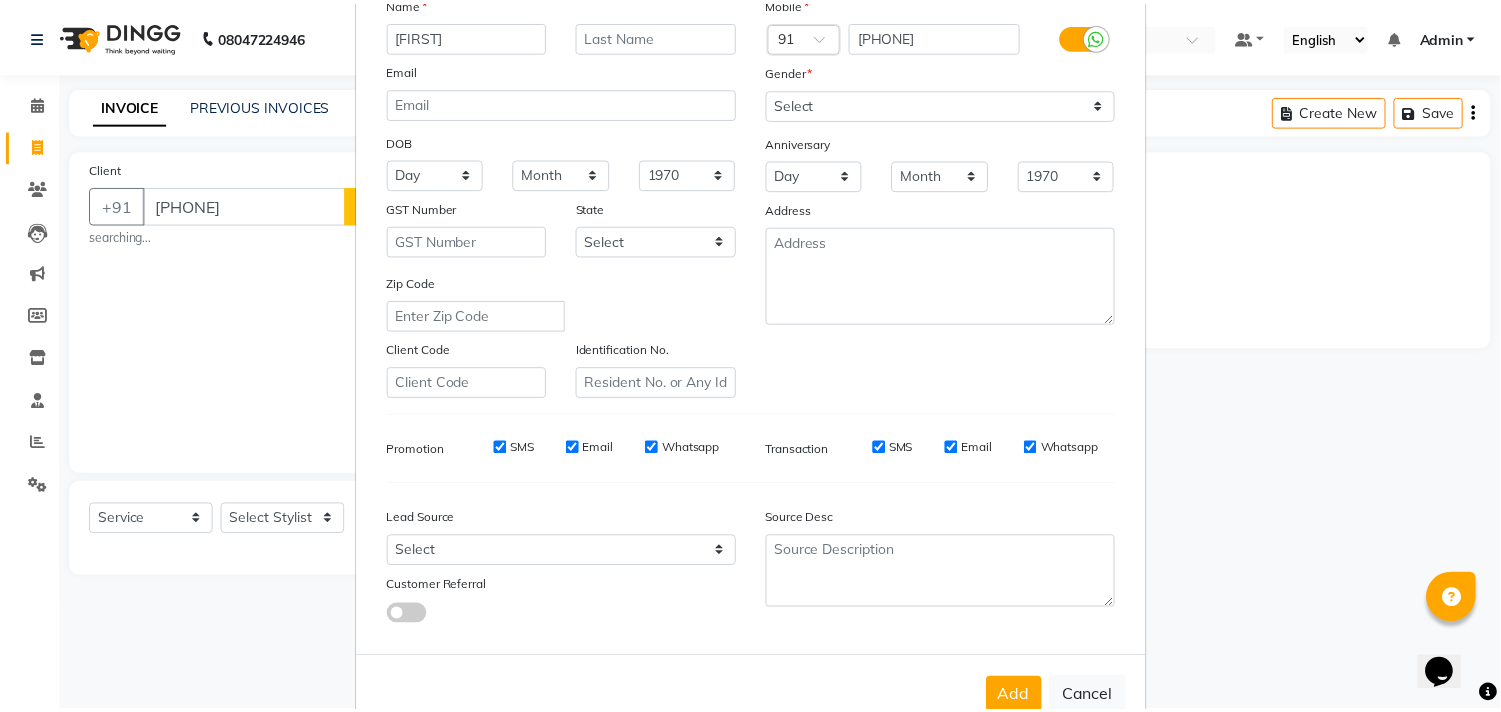 scroll, scrollTop: 212, scrollLeft: 0, axis: vertical 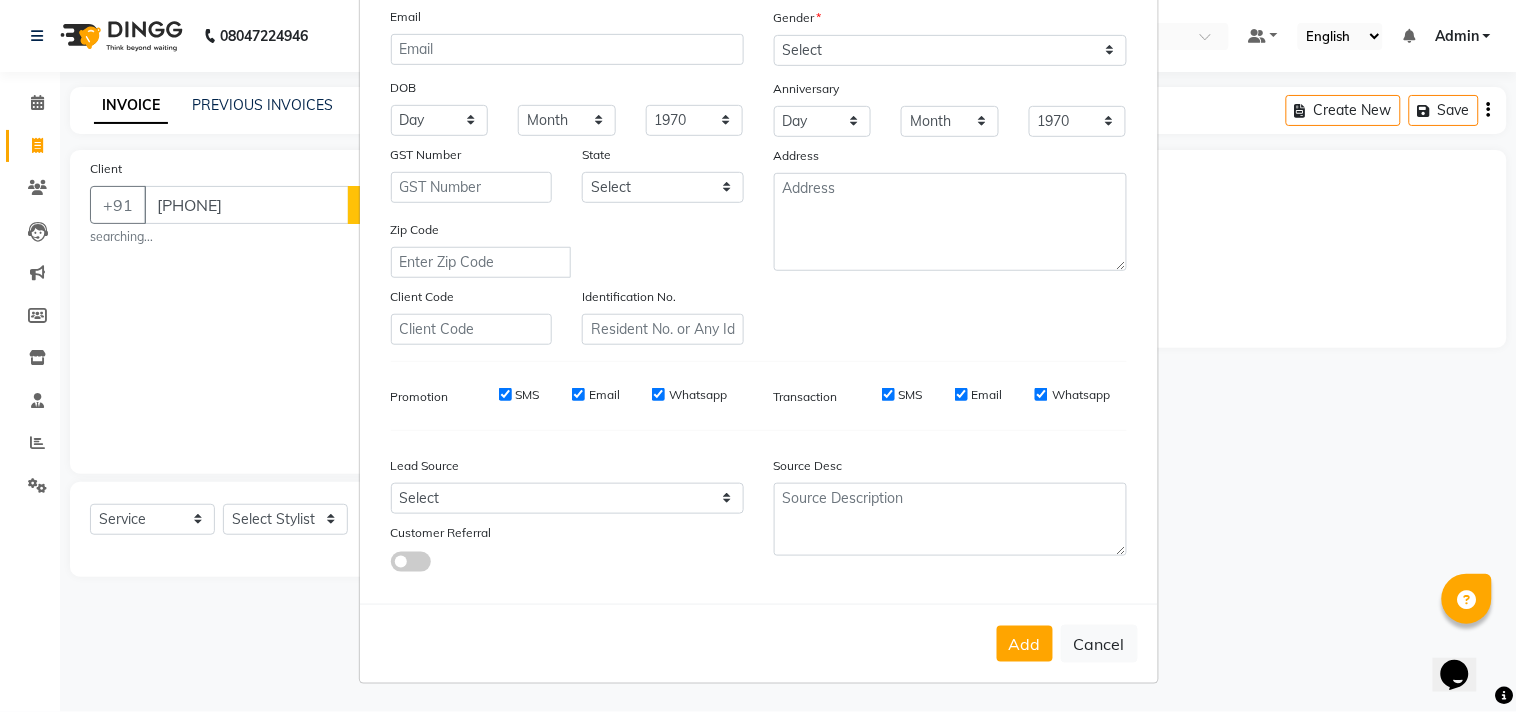 type on "[FIRST]" 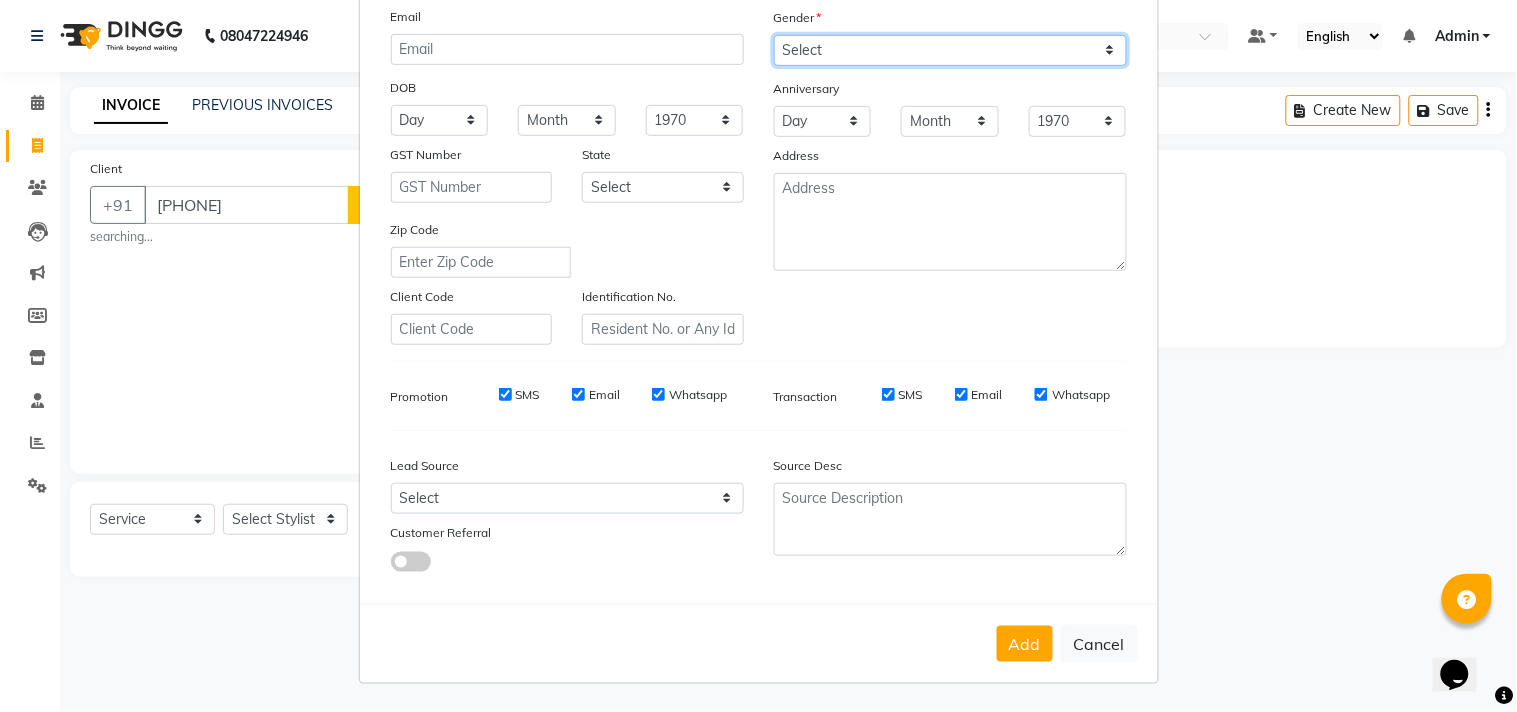 click on "Select Male Female Other Prefer Not To Say" at bounding box center (950, 50) 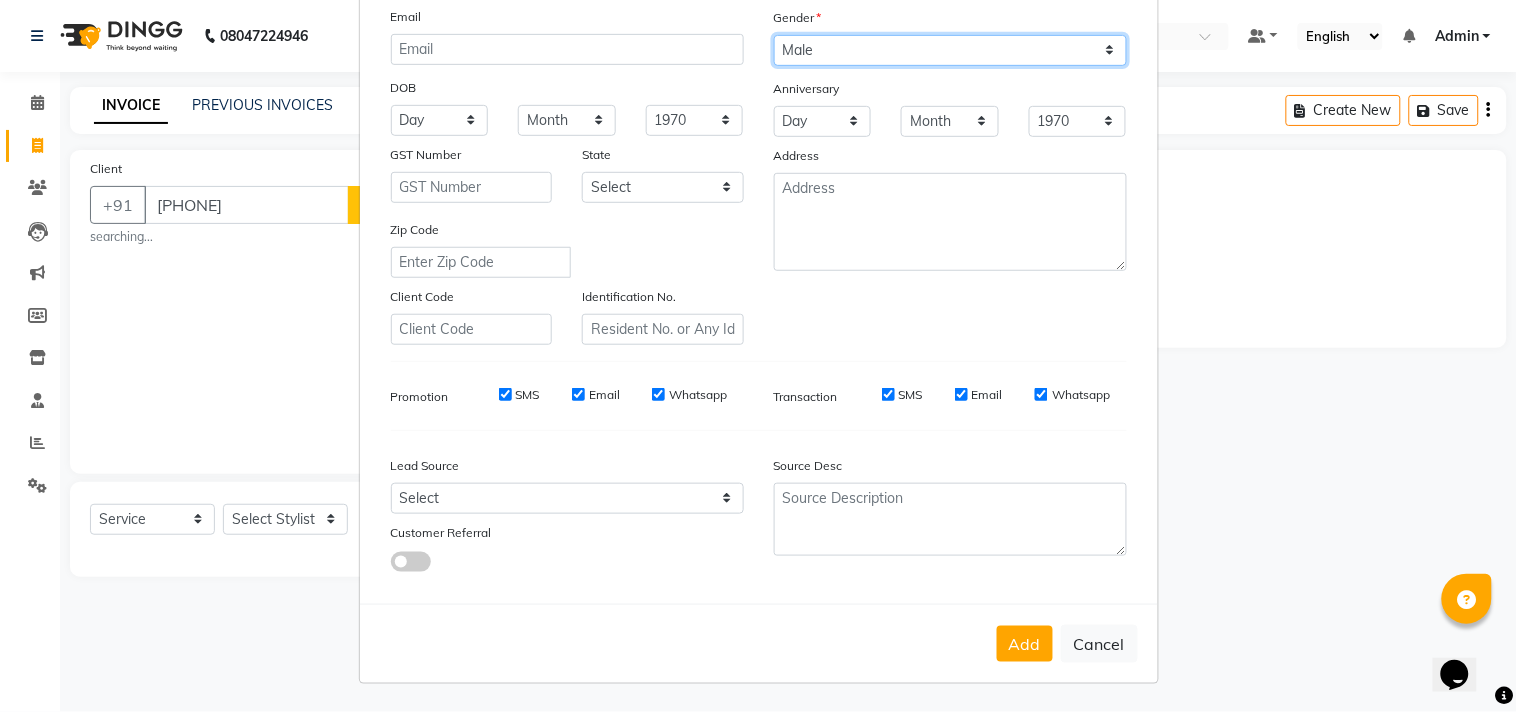 click on "Select Male Female Other Prefer Not To Say" at bounding box center (950, 50) 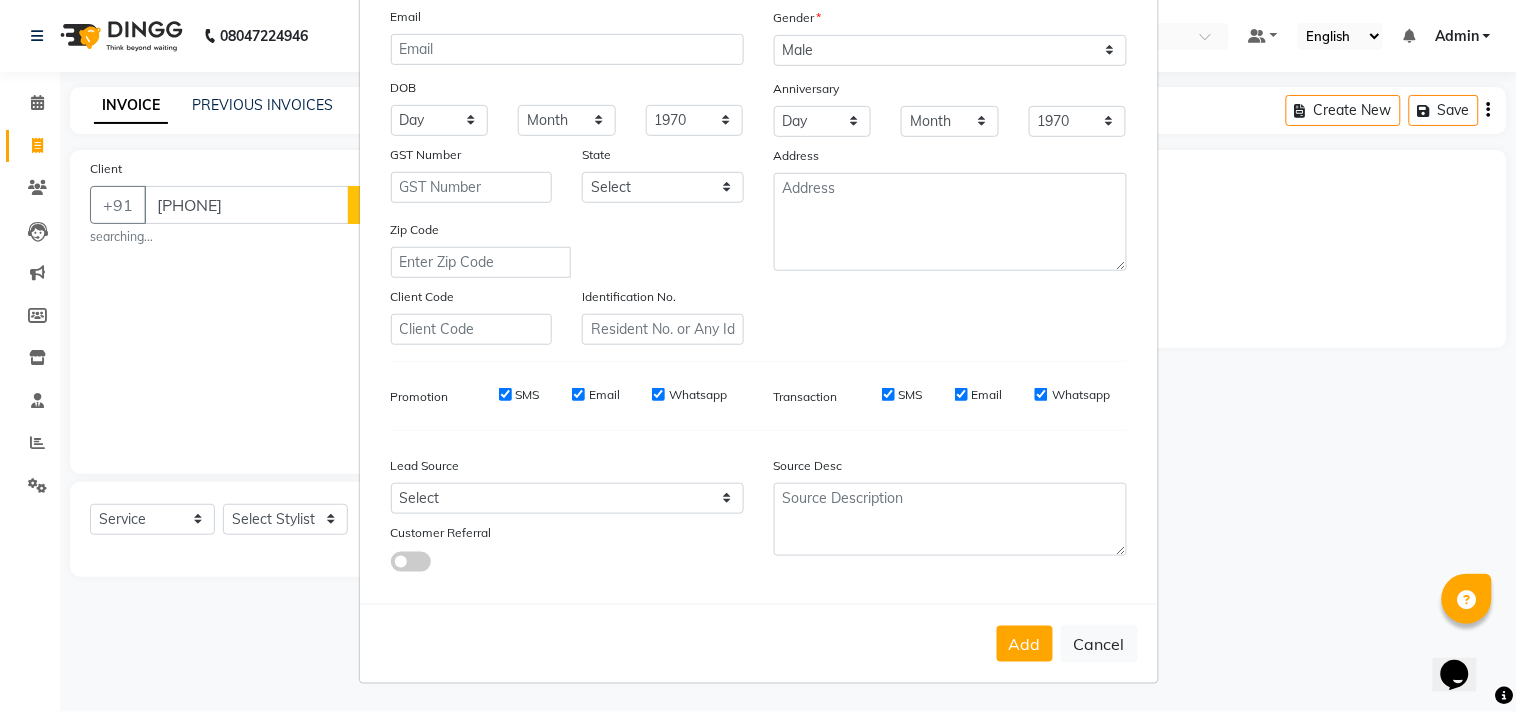 click on "Add   Cancel" at bounding box center (759, 643) 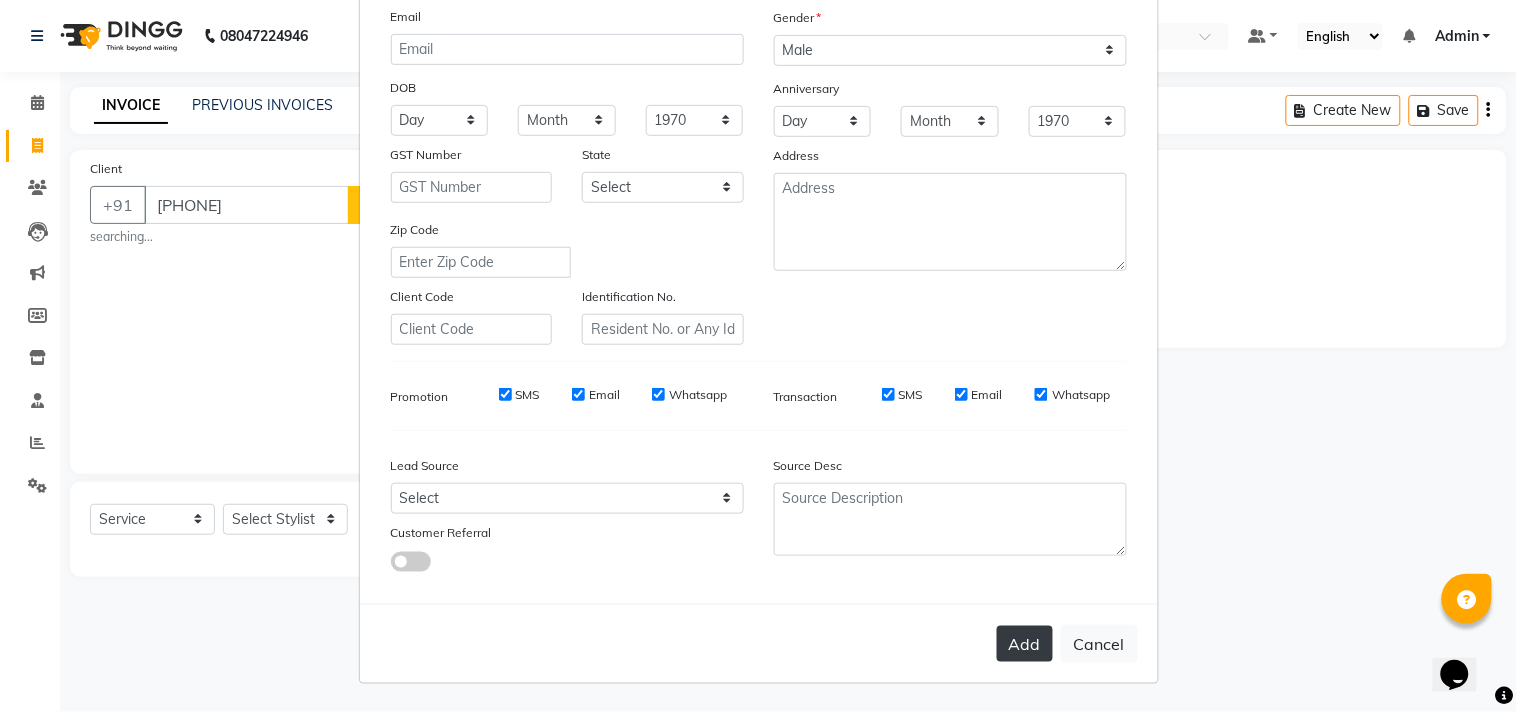 click on "Add" at bounding box center [1025, 644] 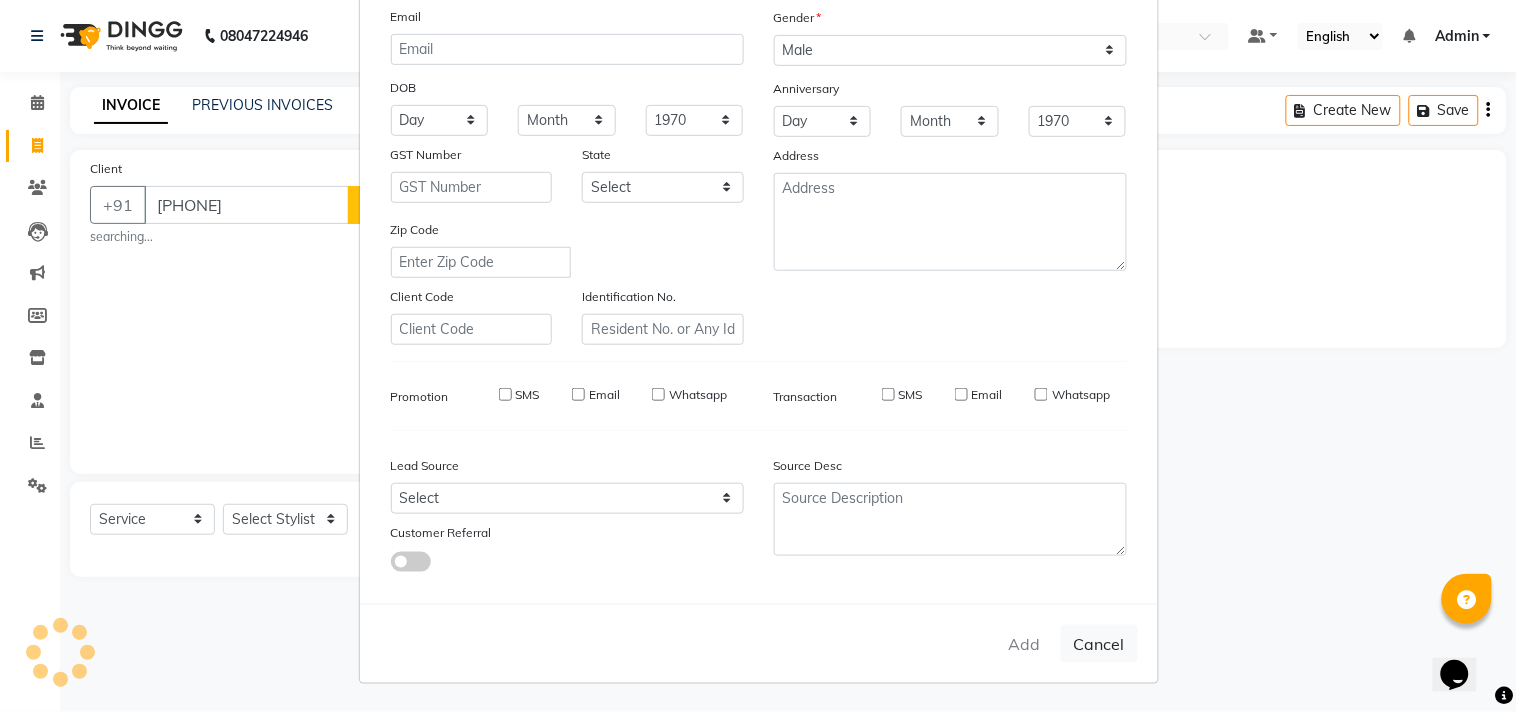 type 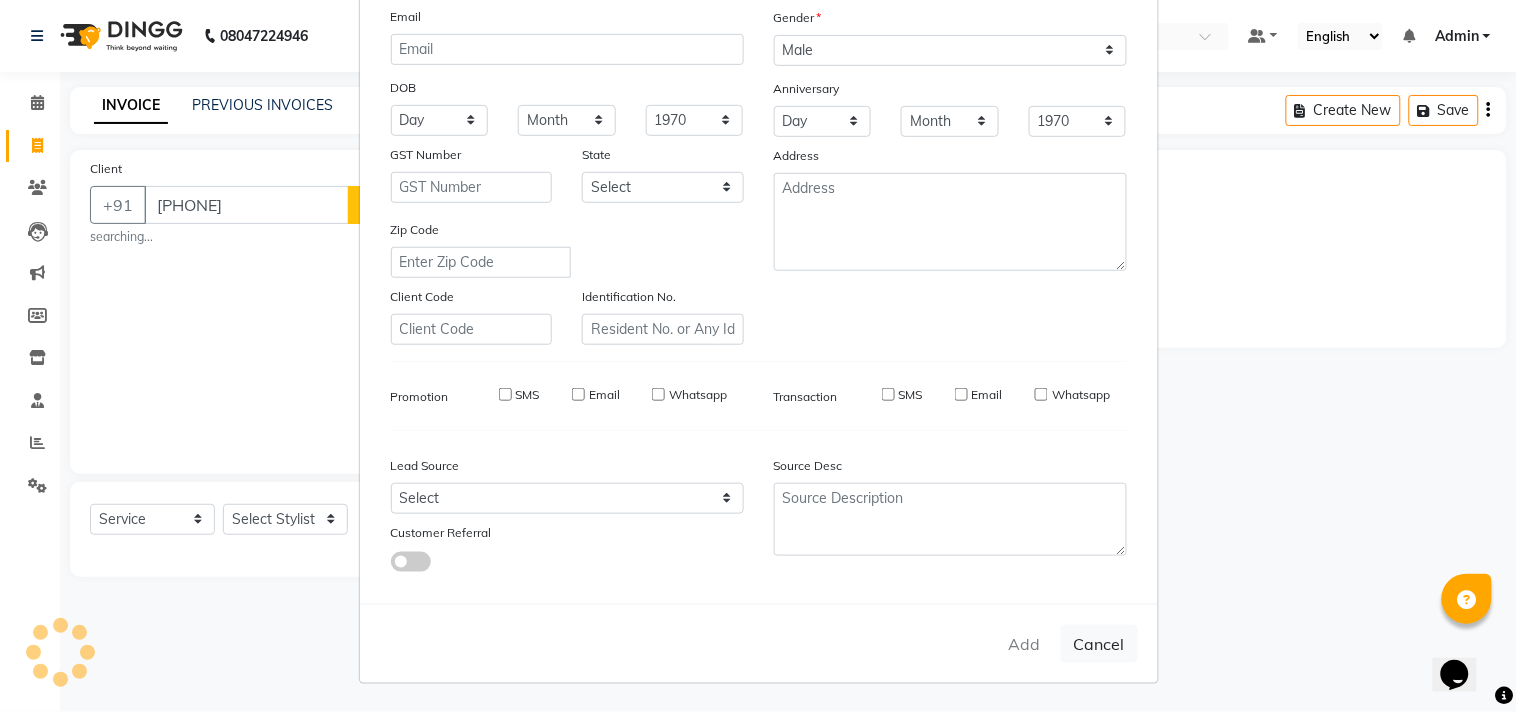 select 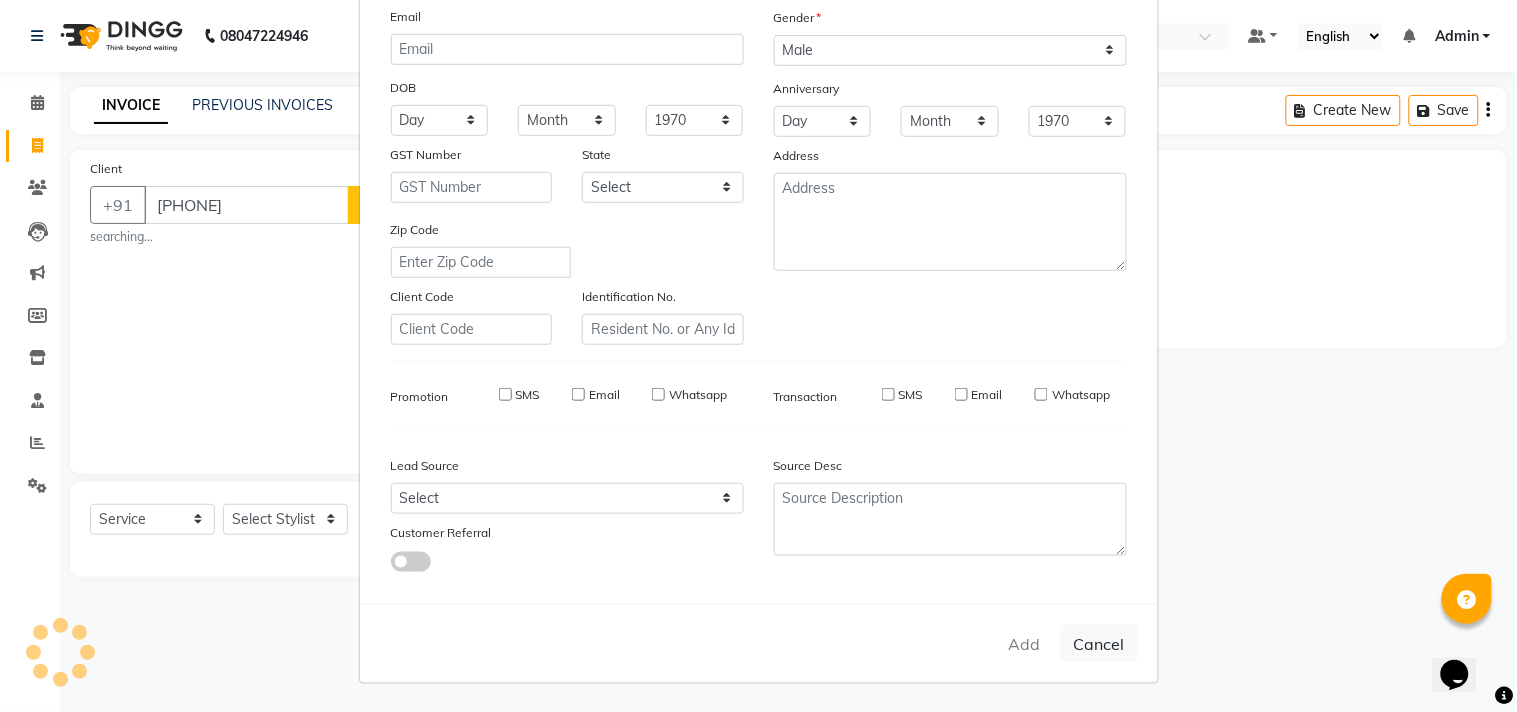 select 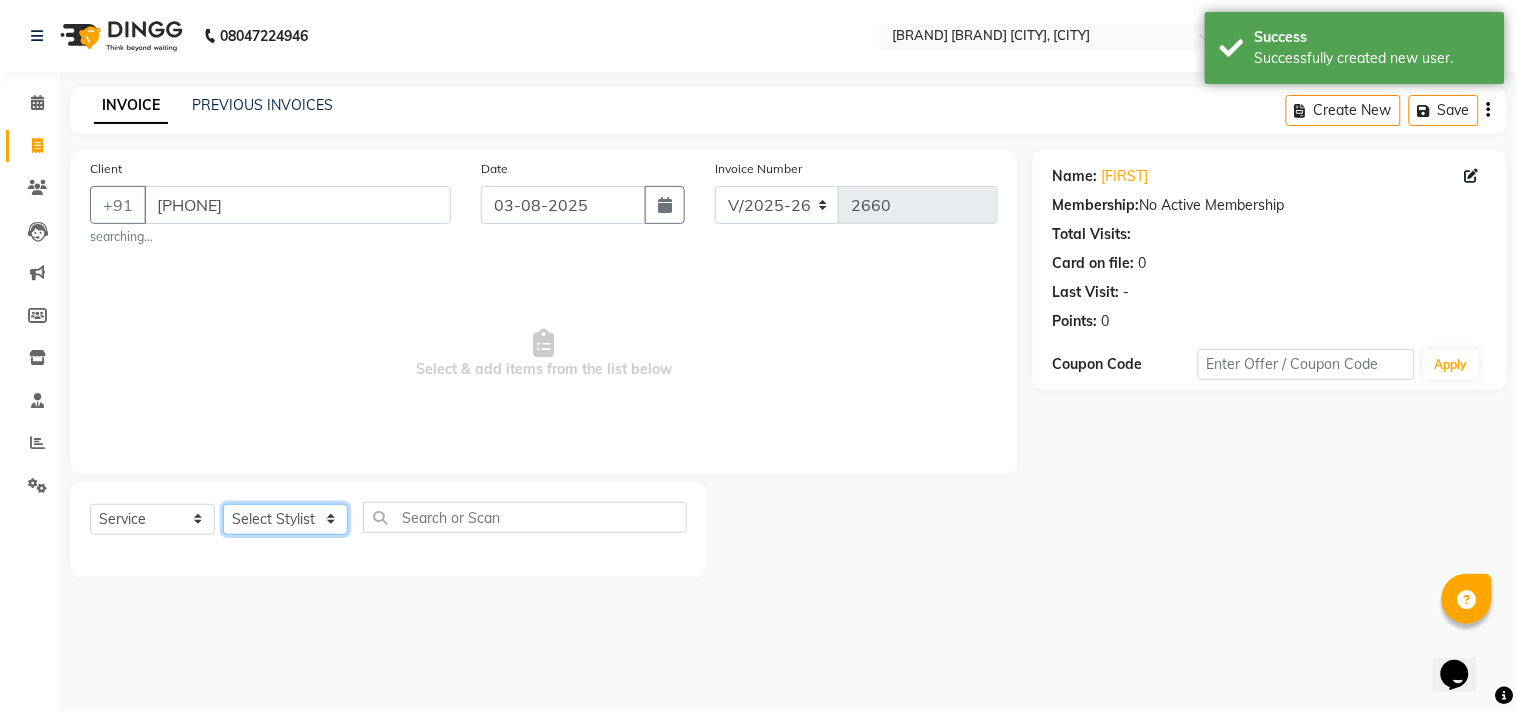 click on "Select Stylist Admin [FIRST] [LAST] [FIRST] [FIRST] [FIRST] [FIRST] [FIRST] [FIRST] [FIRST] [FIRST]" 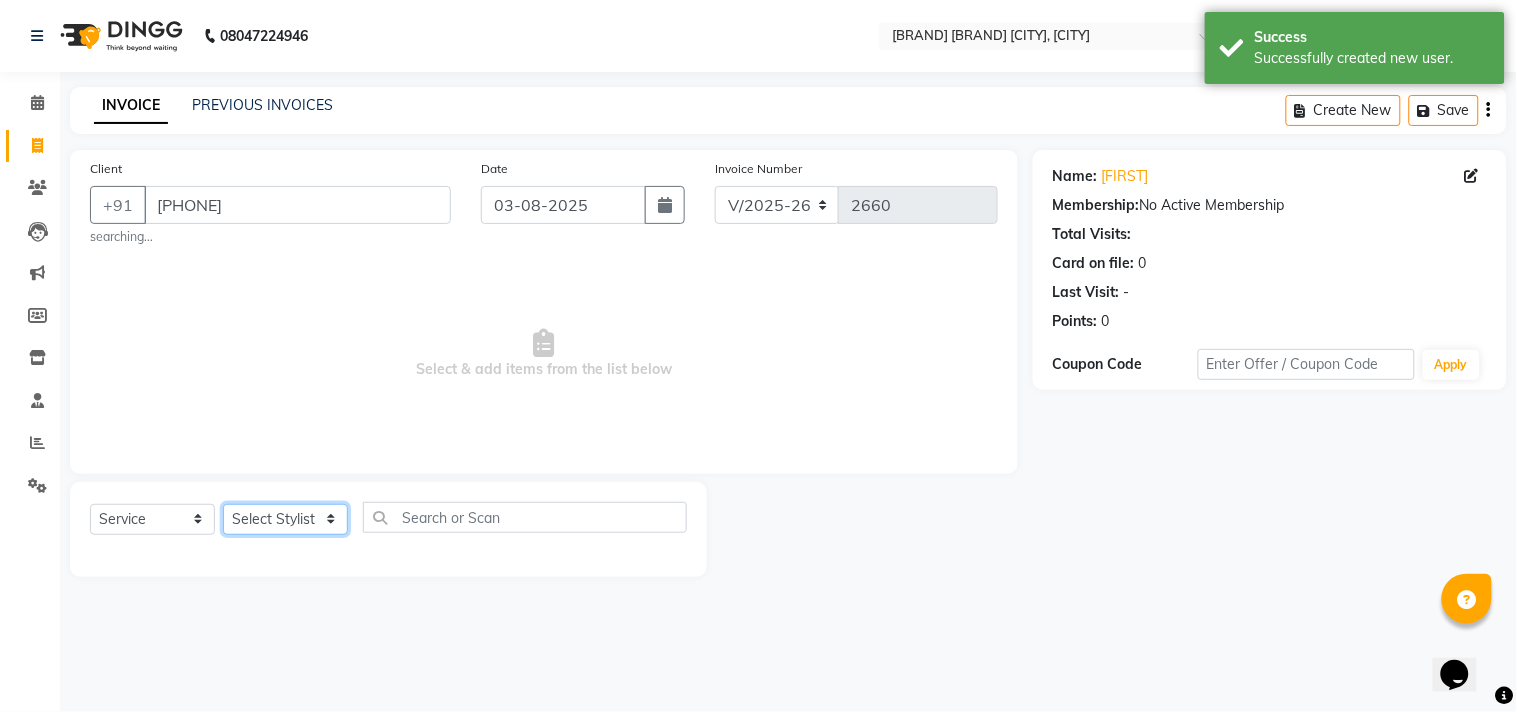 select on "85802" 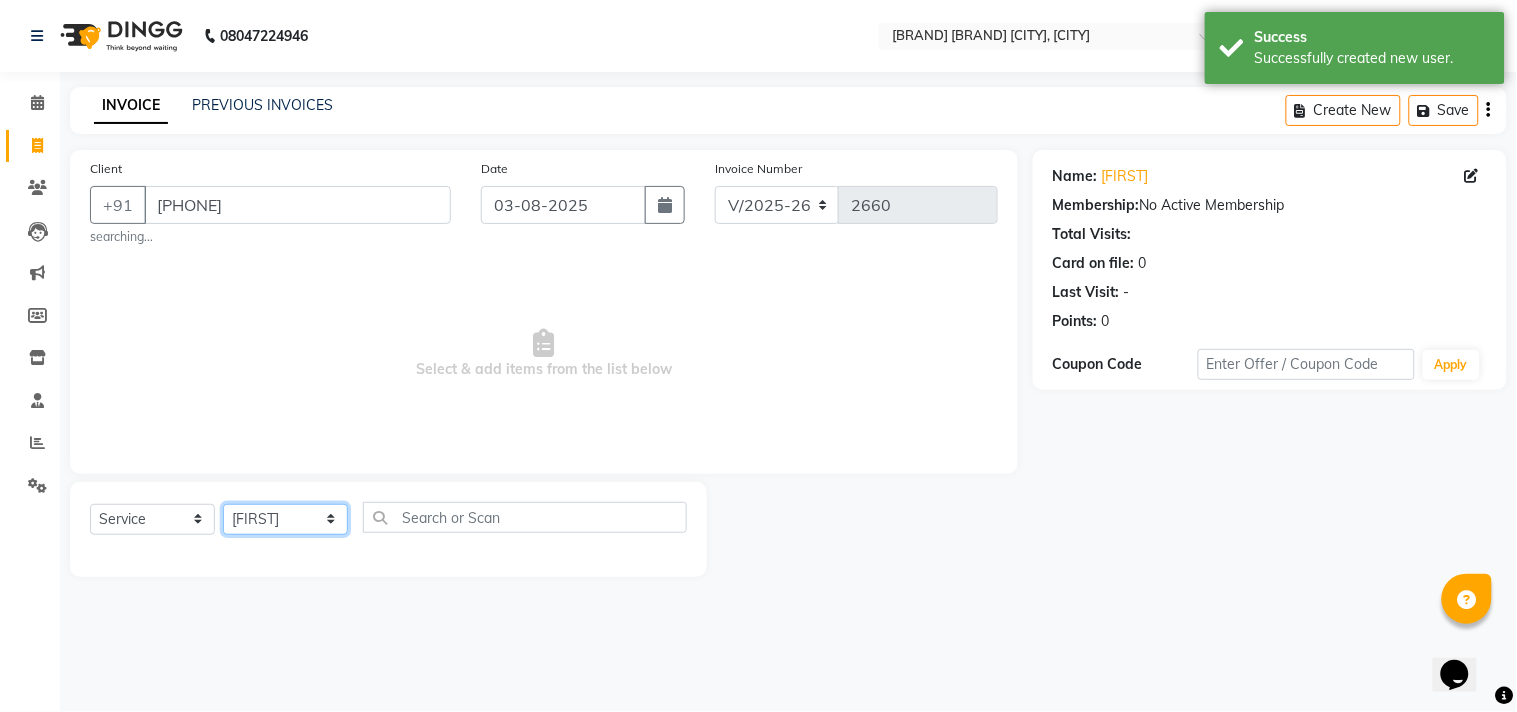 click on "Select Stylist Admin [FIRST] [LAST] [FIRST] [FIRST] [FIRST] [FIRST] [FIRST] [FIRST] [FIRST] [FIRST]" 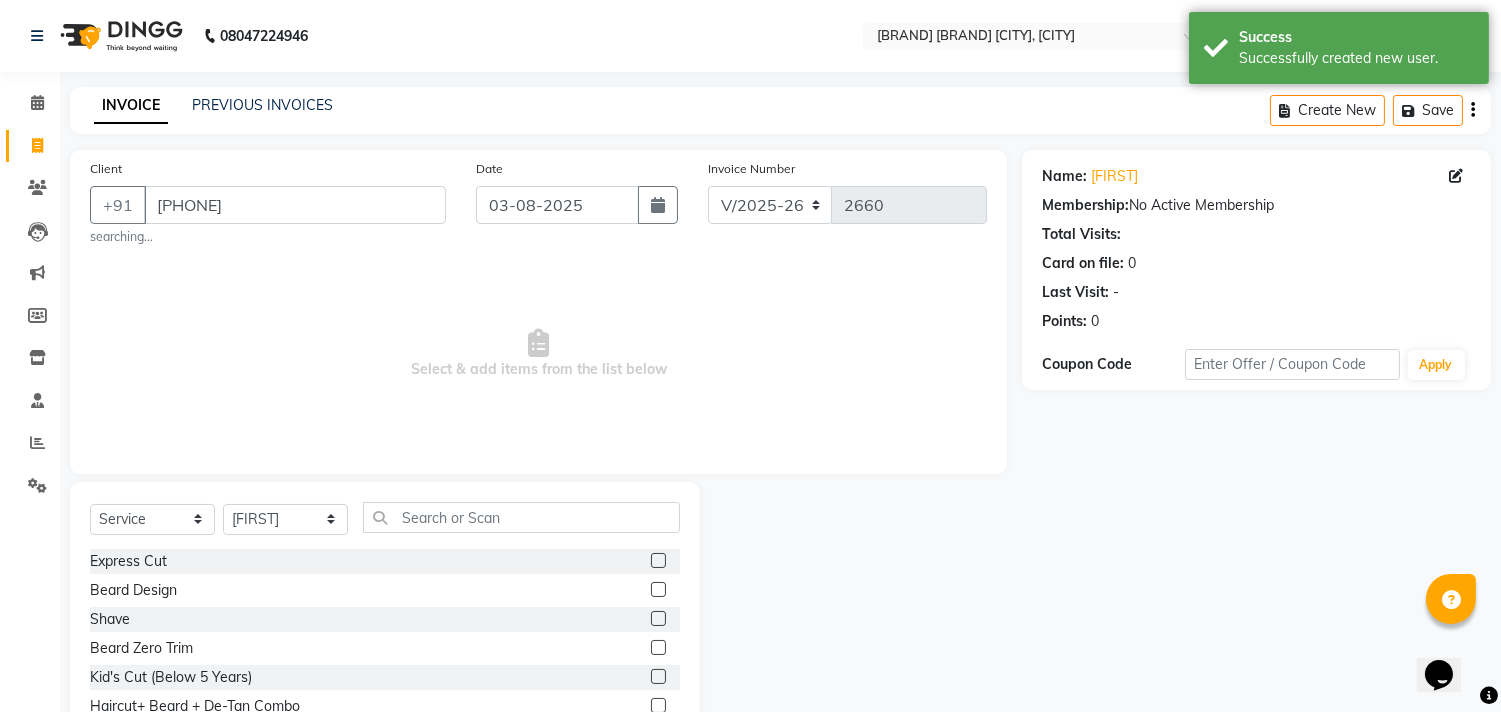 click 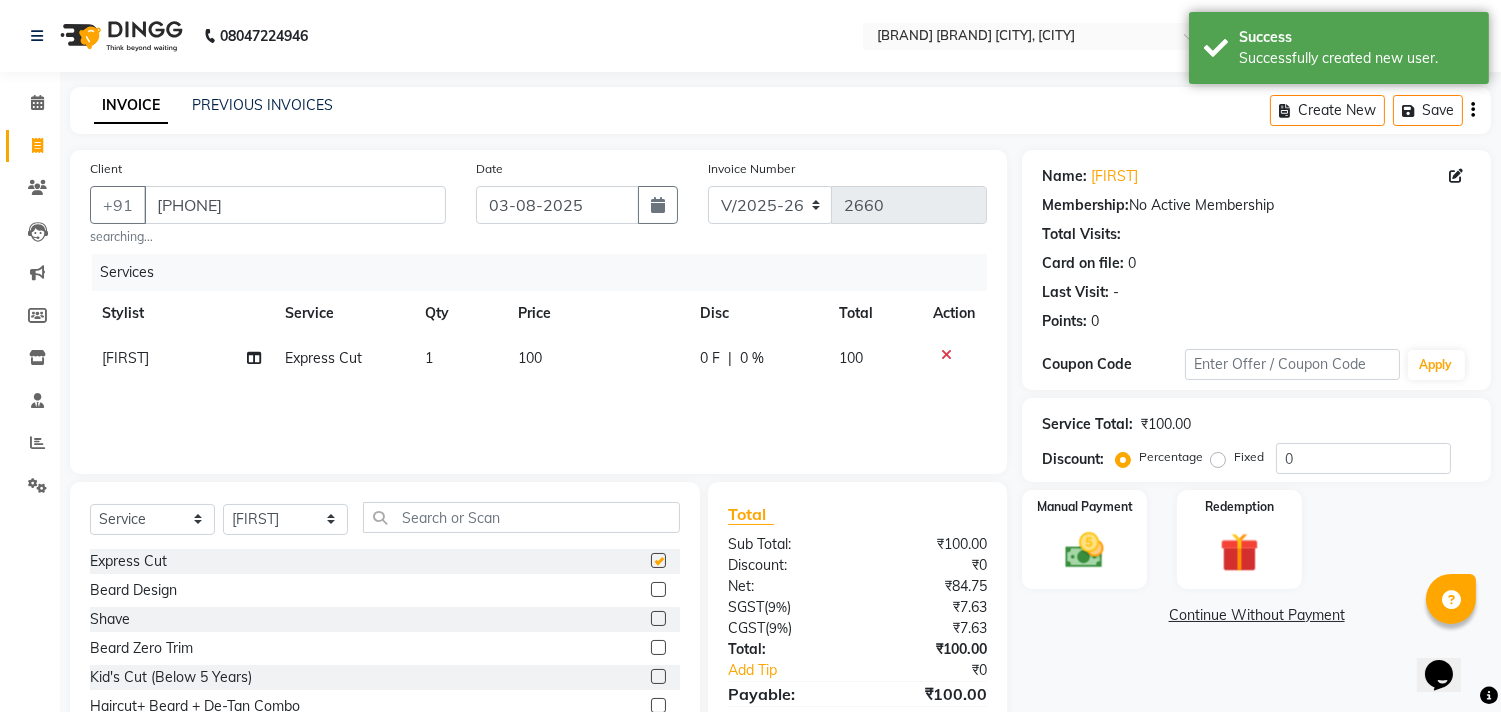 checkbox on "false" 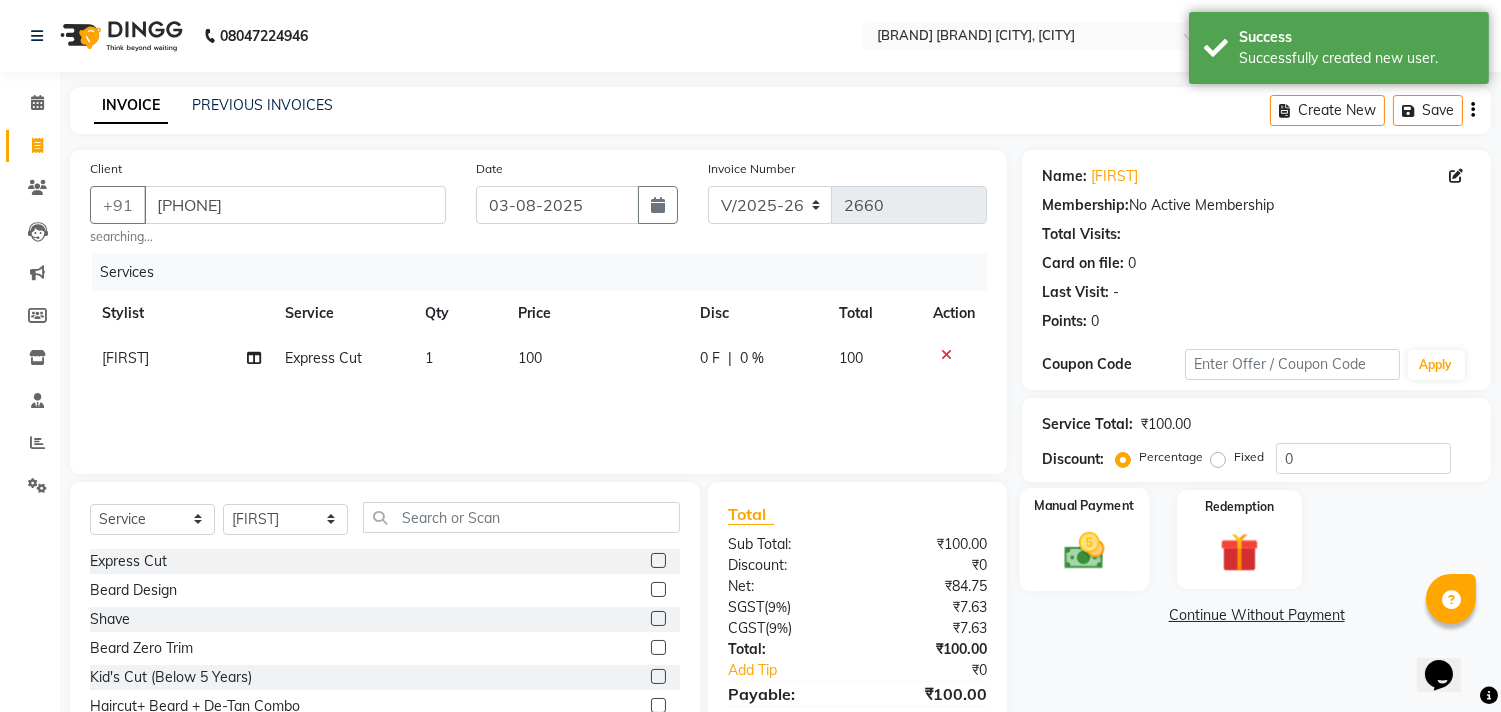 click on "Manual Payment" 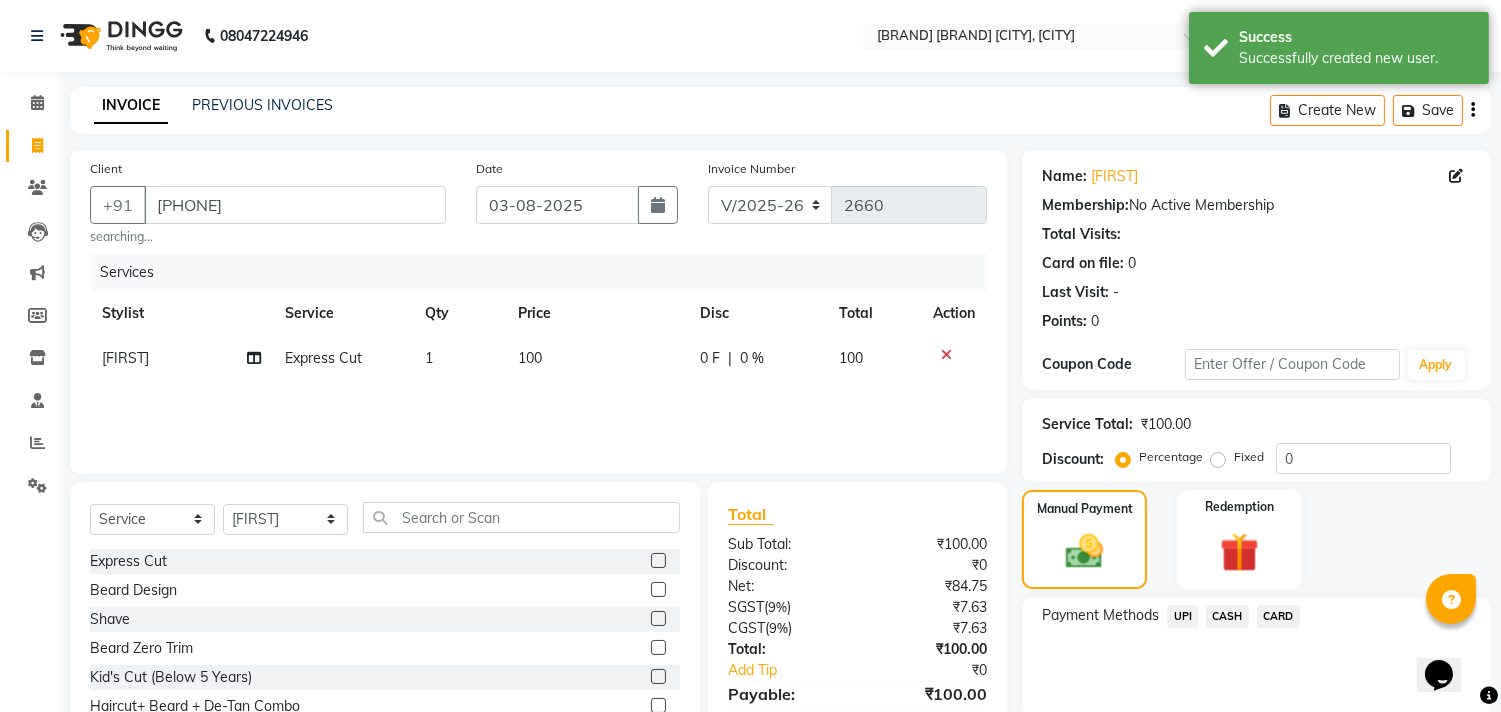 click on "CASH" 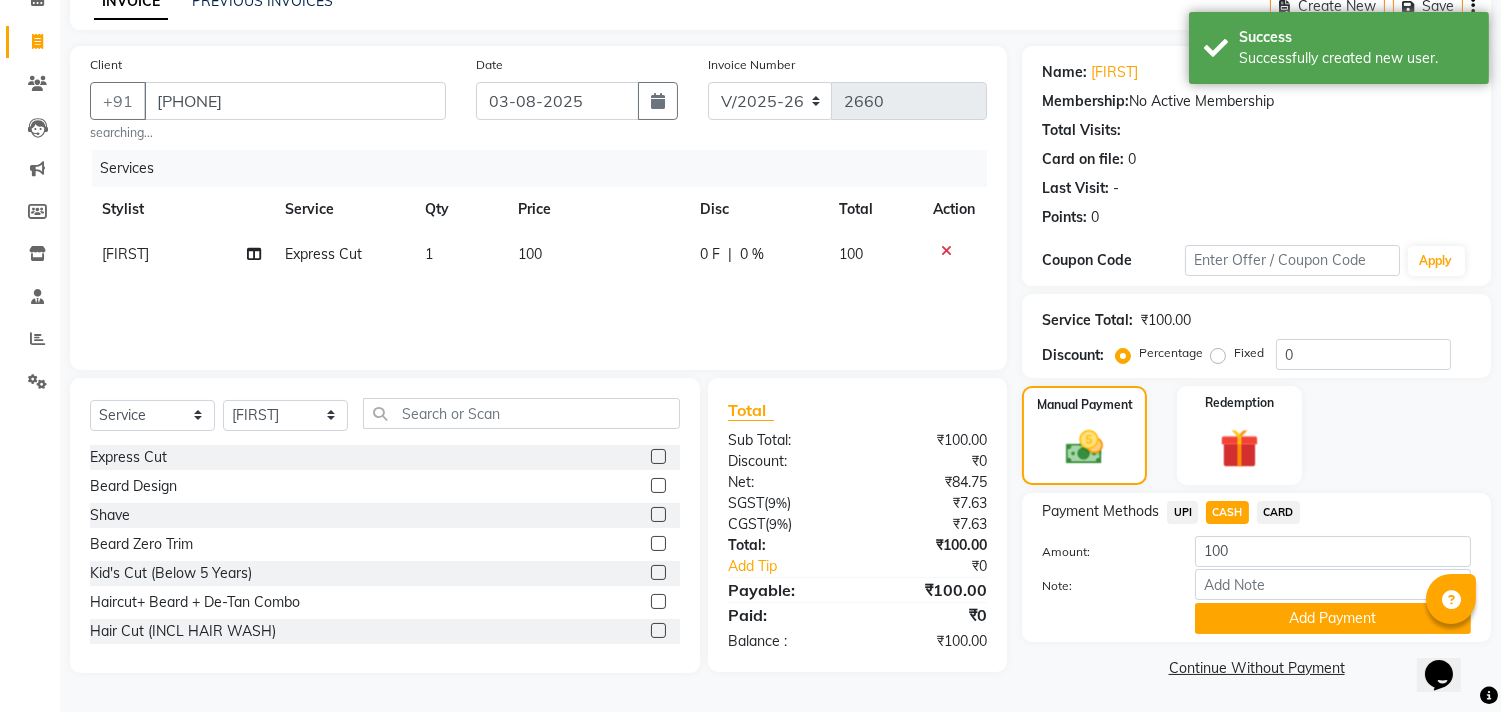 click on "Add Payment" 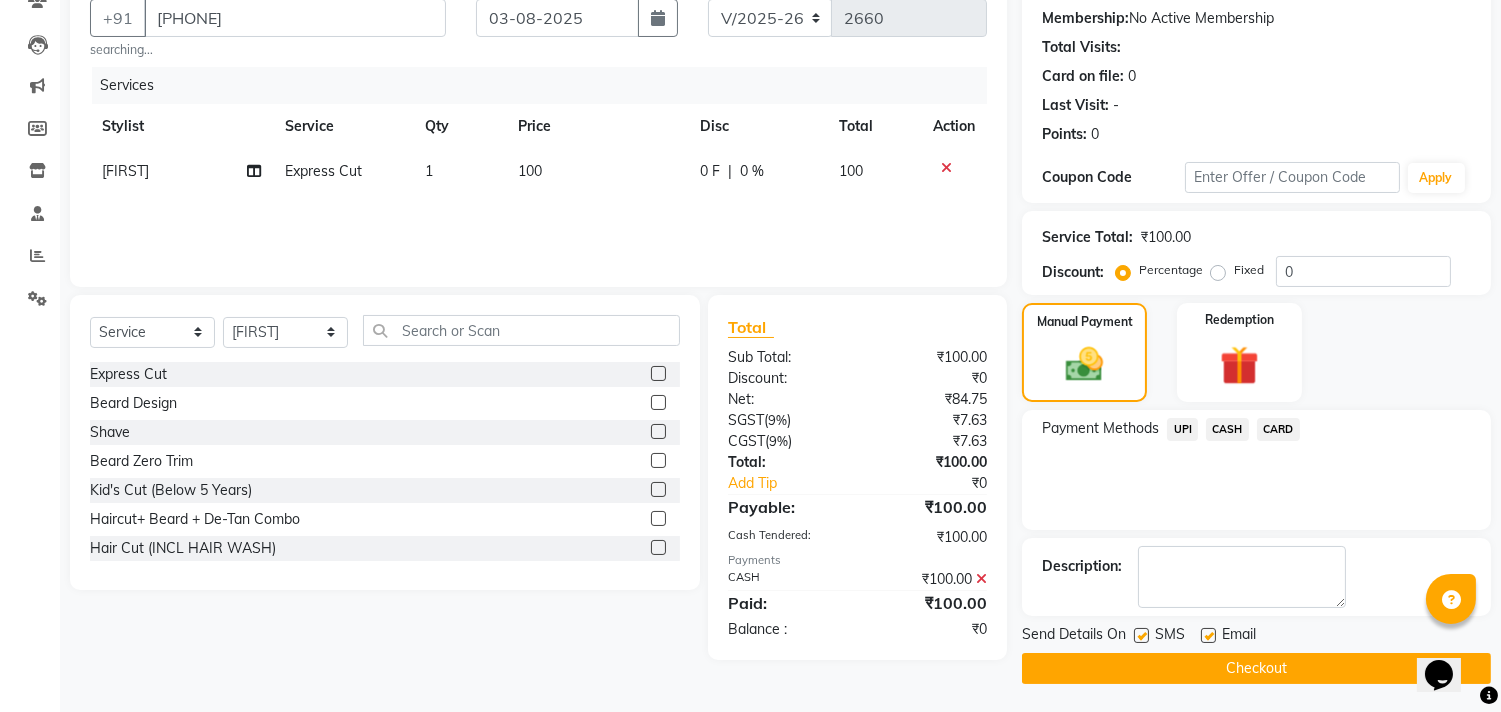 click on "Checkout" 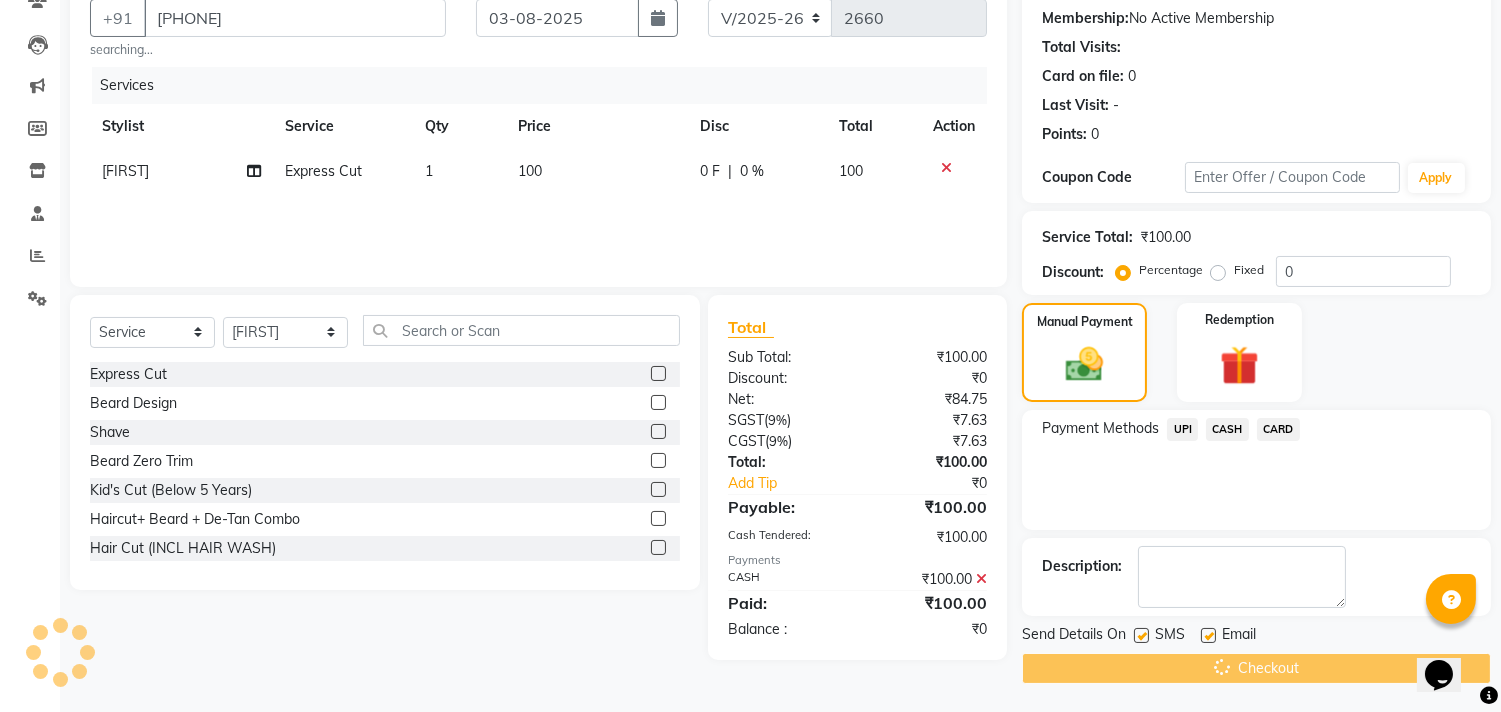 scroll, scrollTop: 87, scrollLeft: 0, axis: vertical 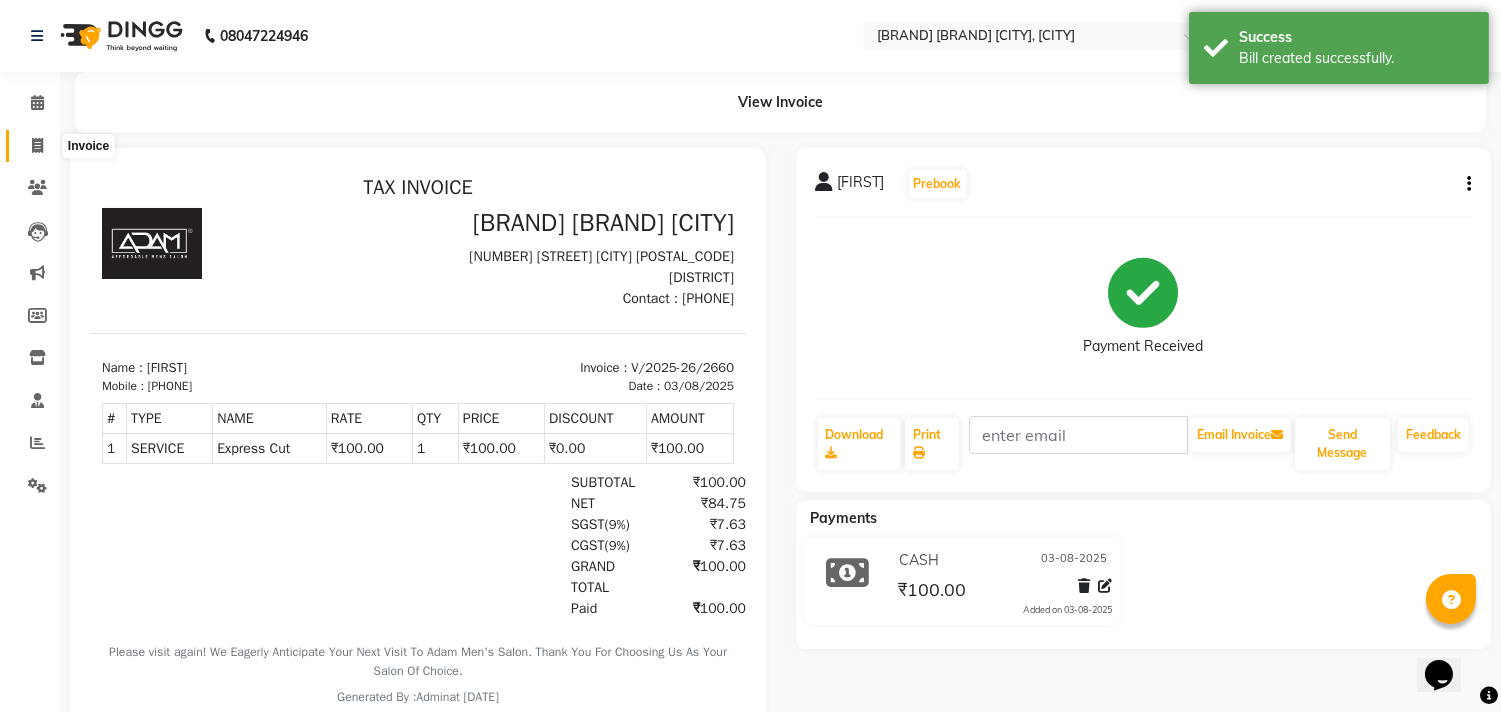 click 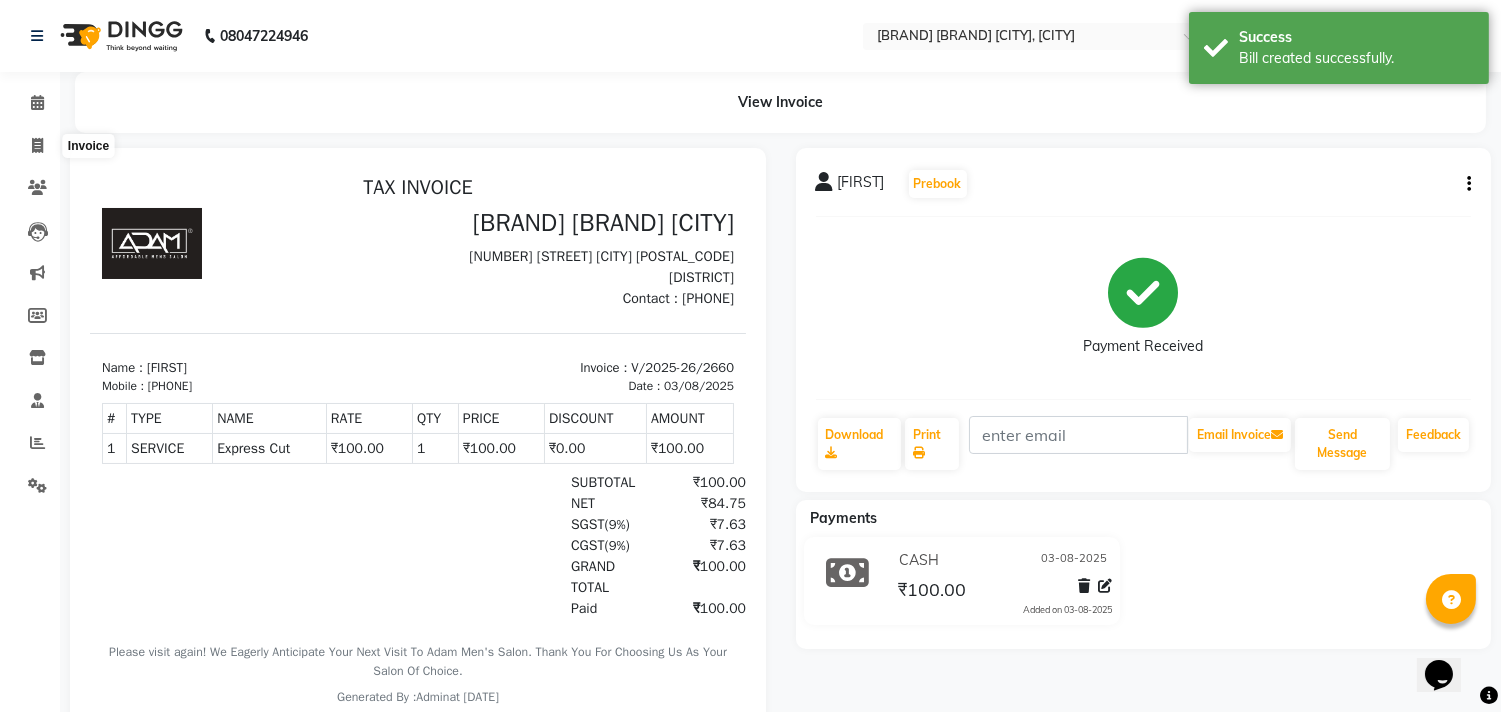 select on "service" 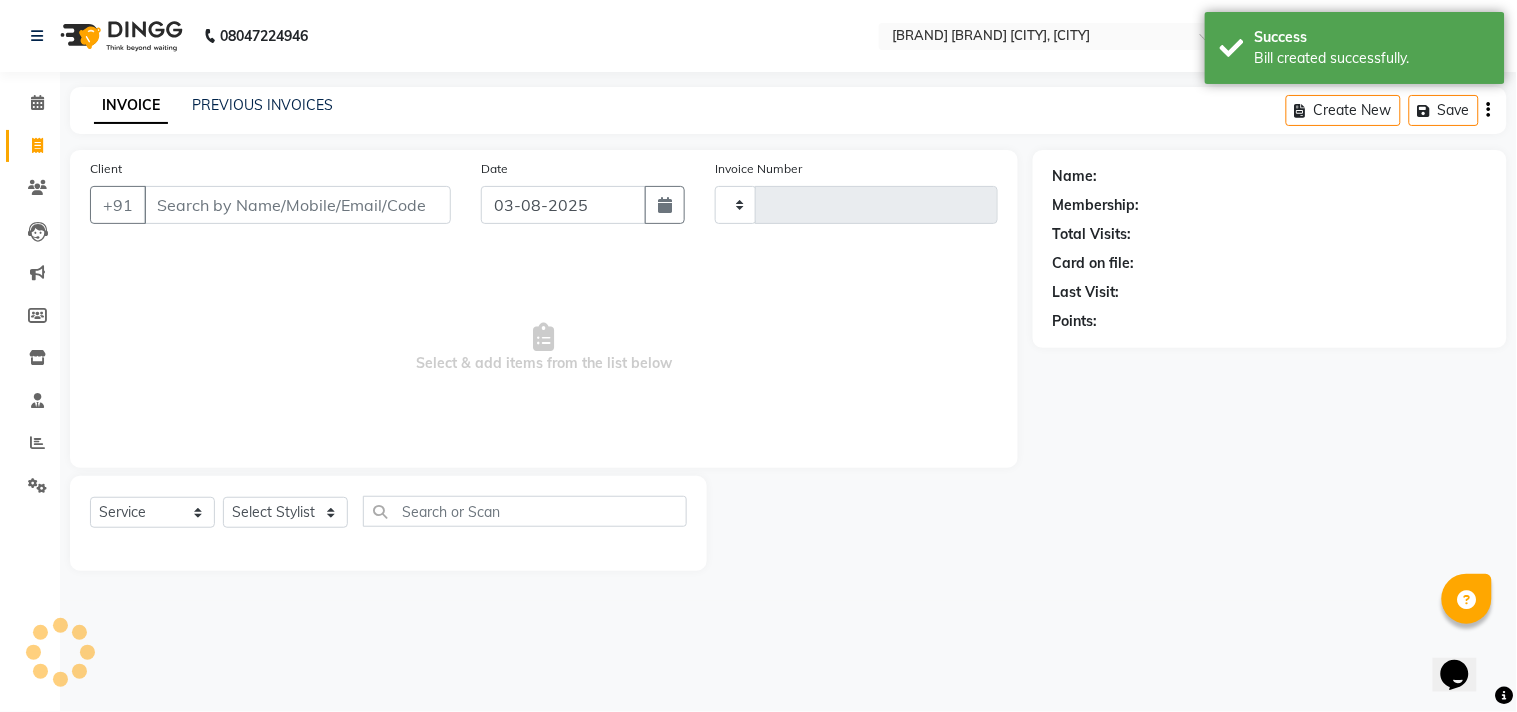 type on "2661" 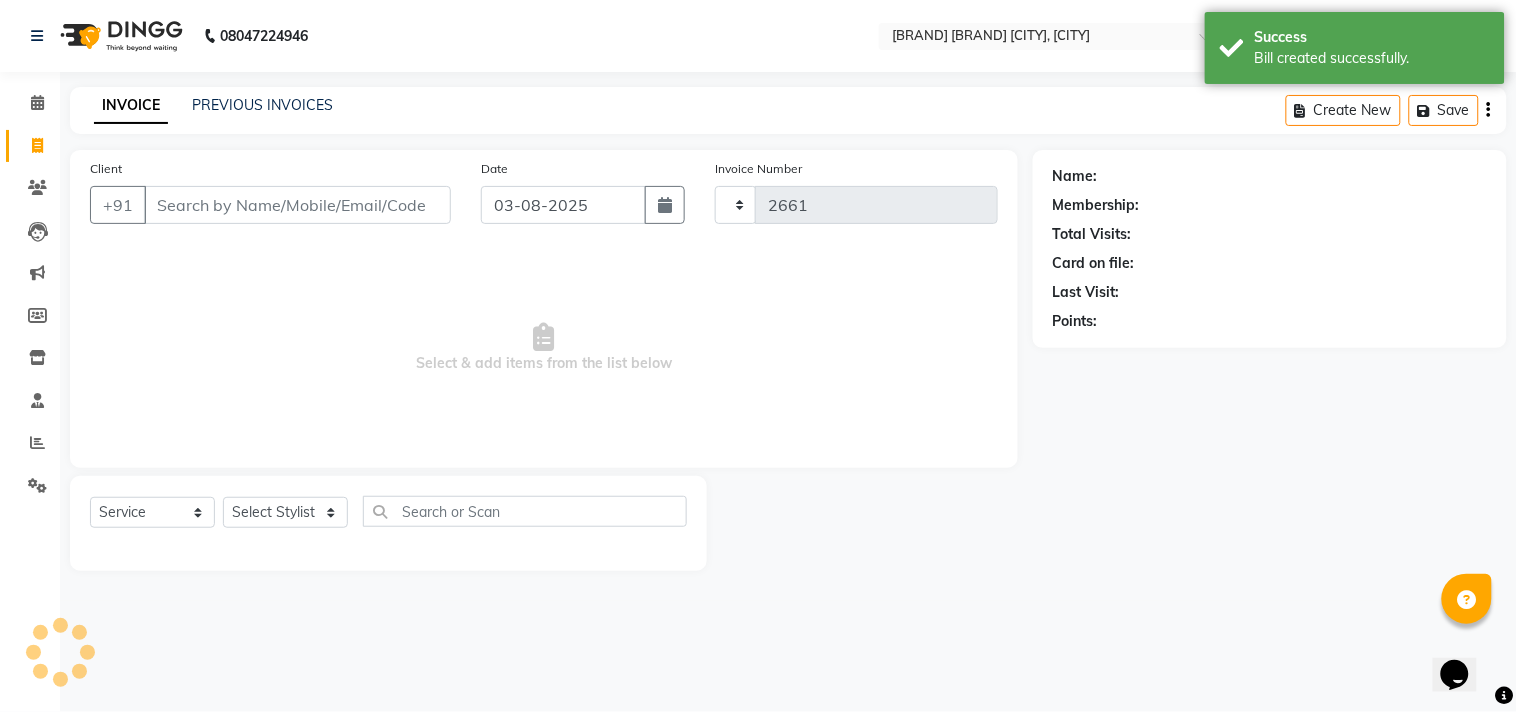 select on "8329" 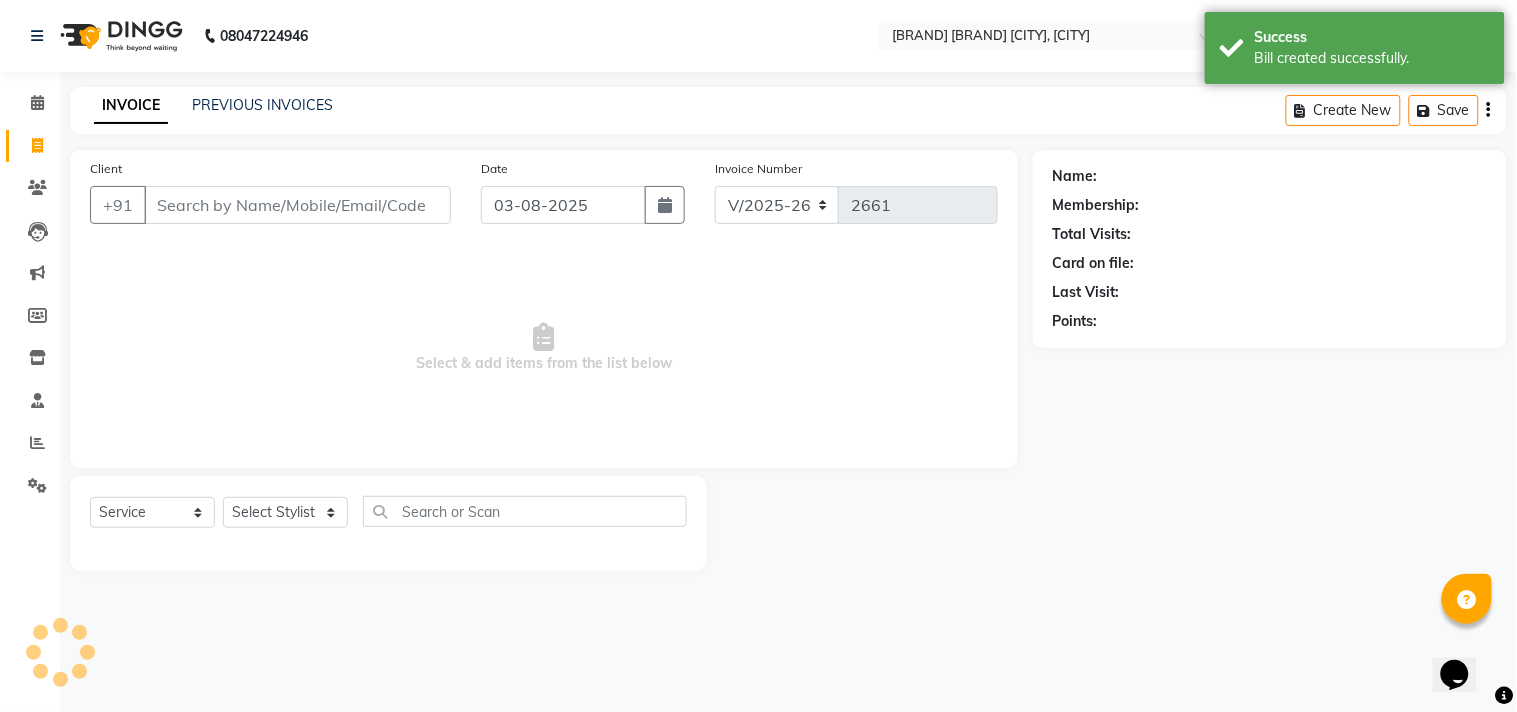 click on "Client" at bounding box center [297, 205] 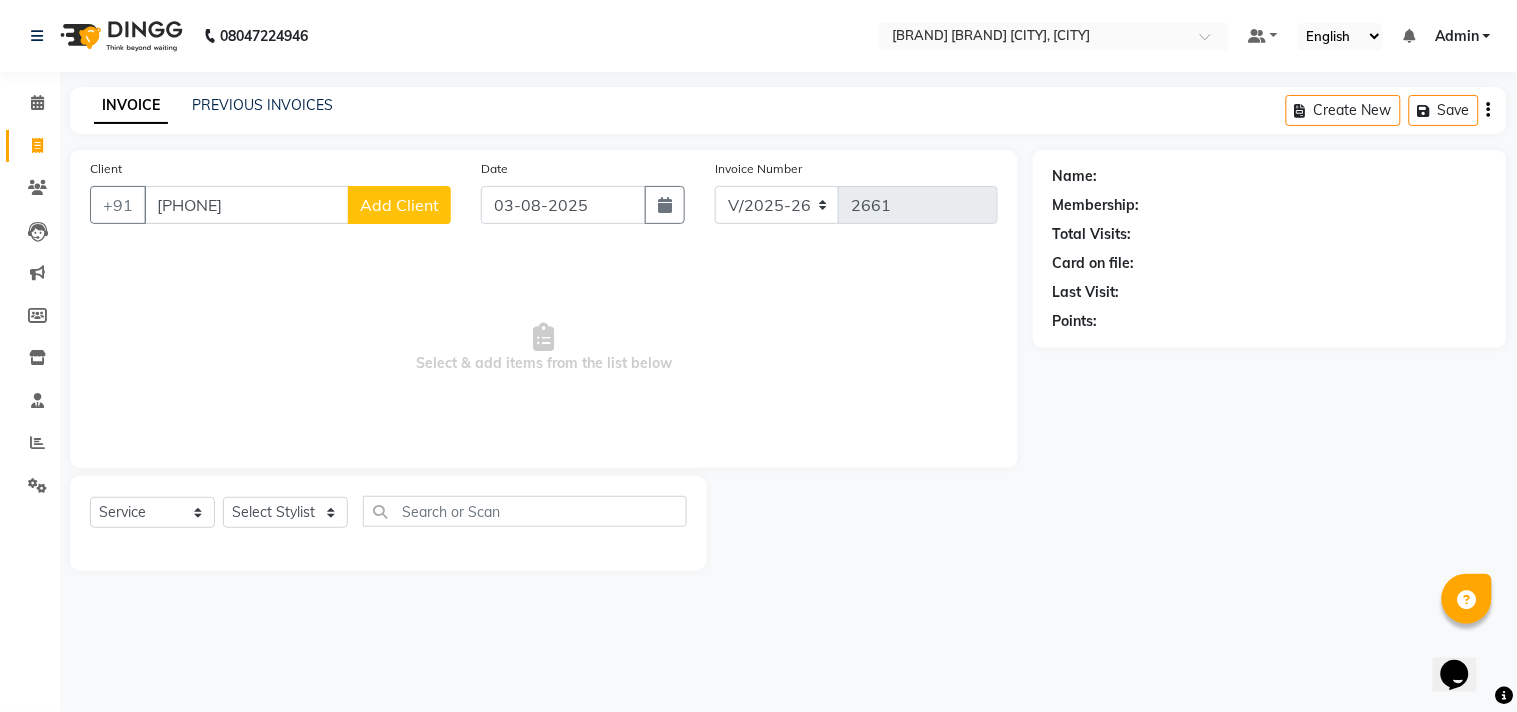 type on "[PHONE]" 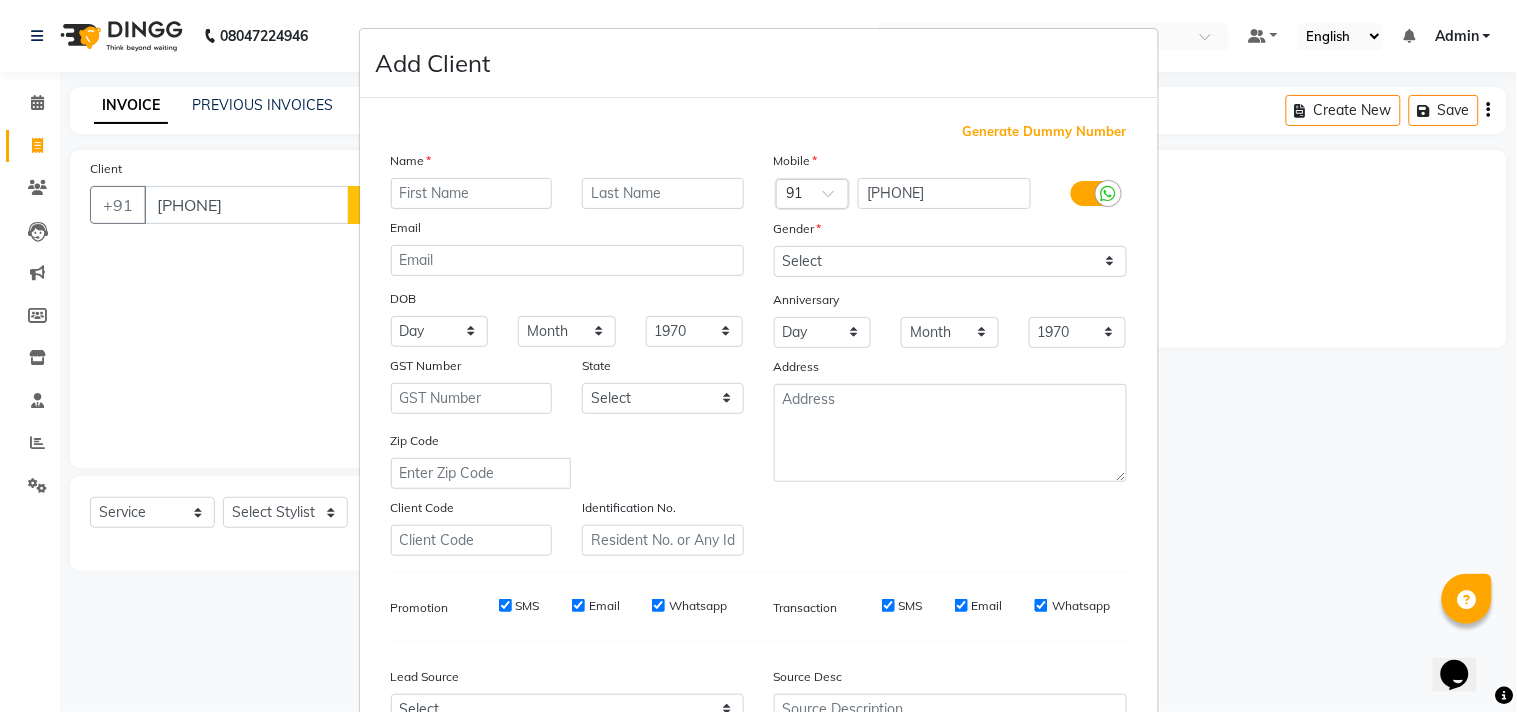 click at bounding box center [472, 193] 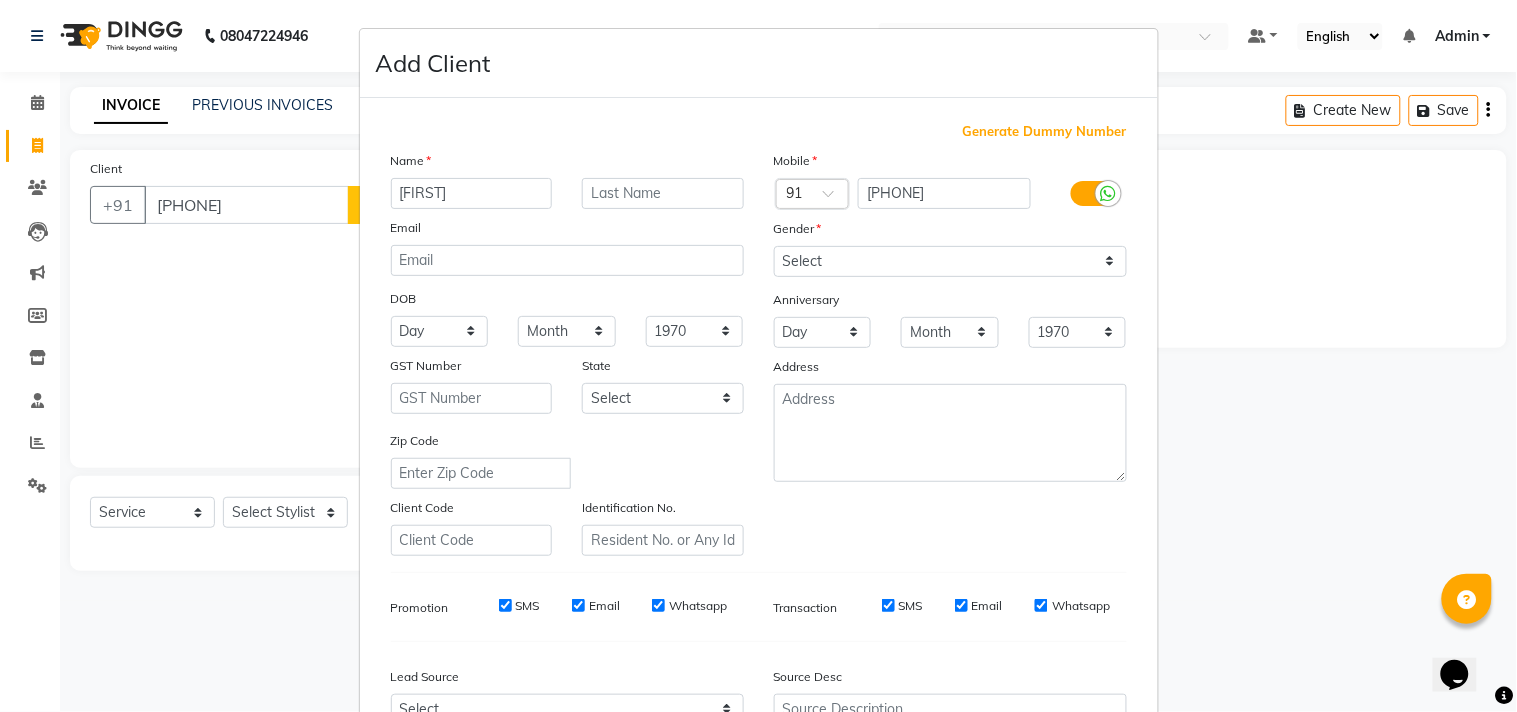 click on "[FIRST]" at bounding box center [472, 193] 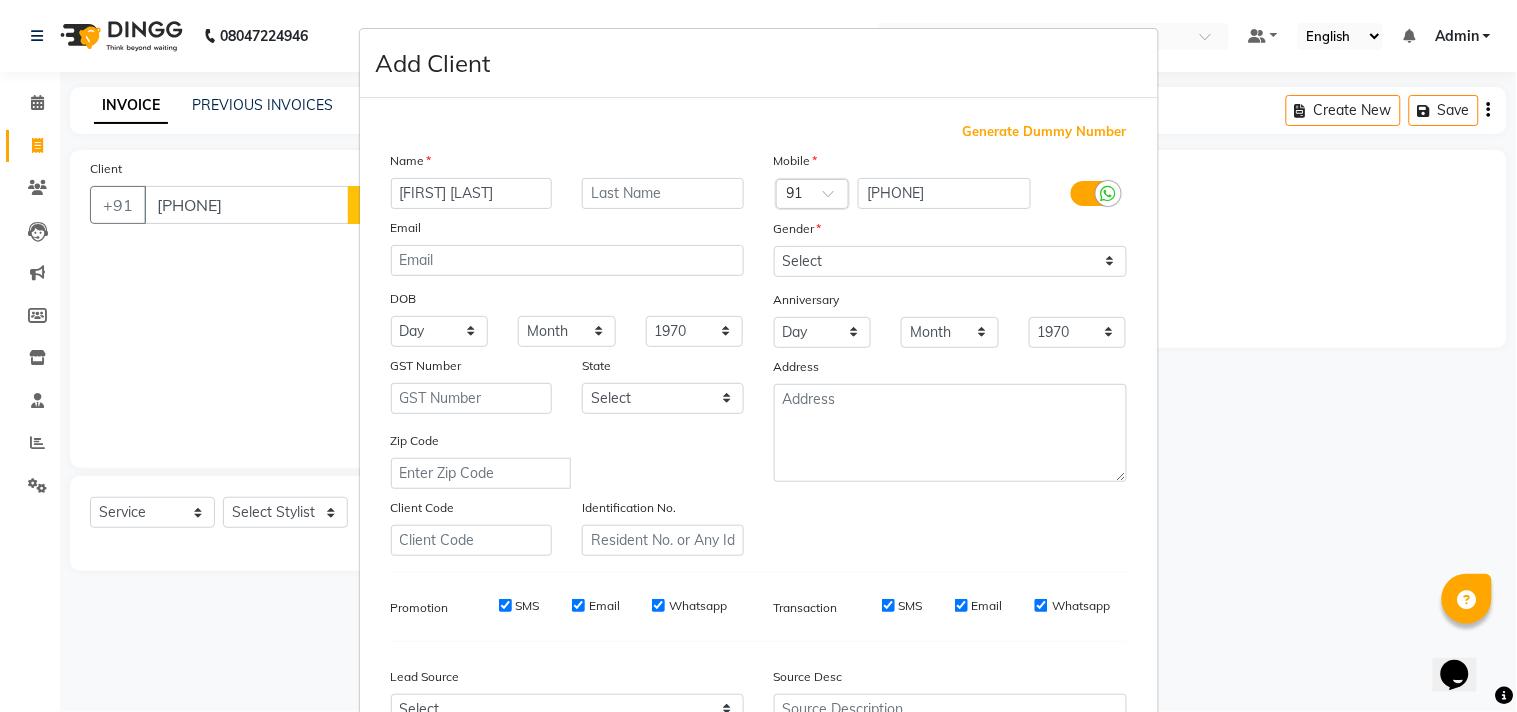 type on "[FIRST] [LAST]" 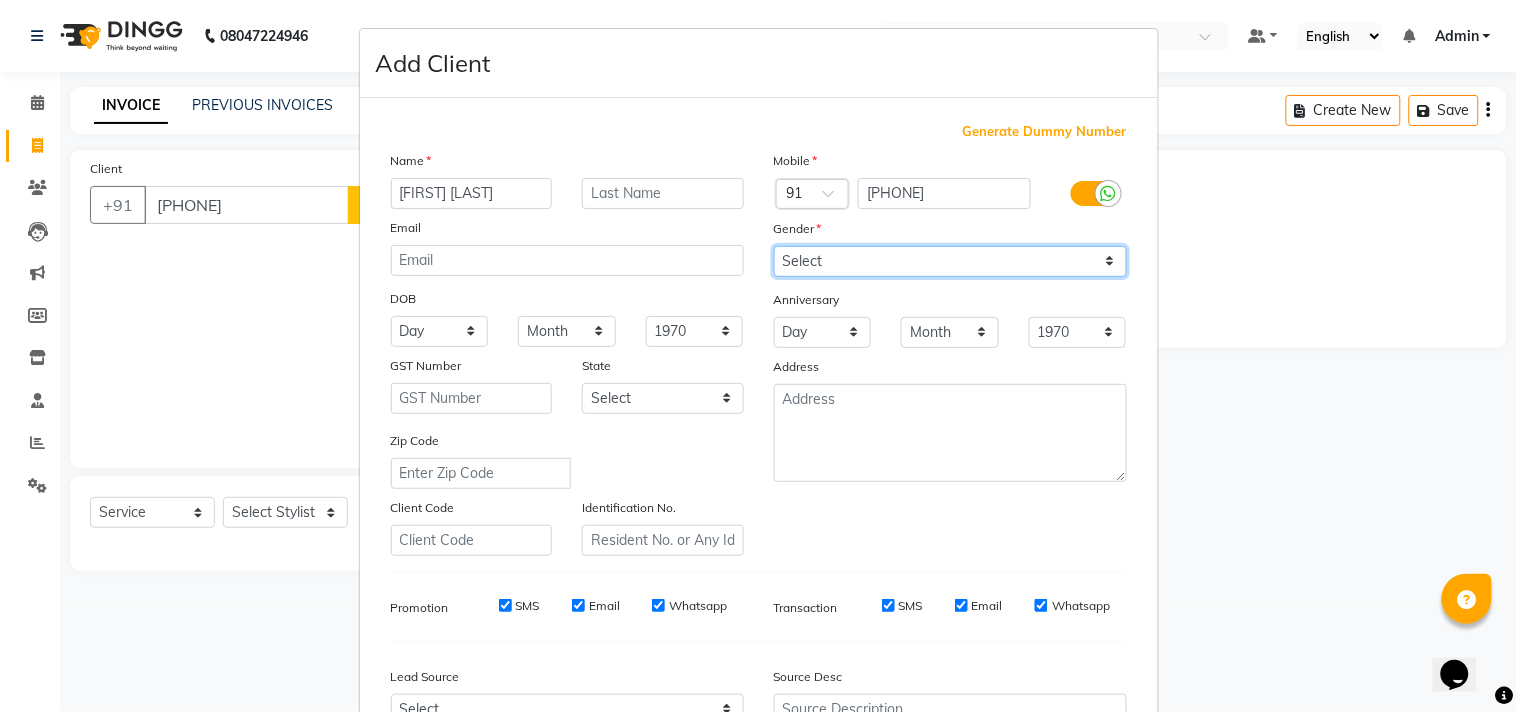 click on "Select Male Female Other Prefer Not To Say" at bounding box center [950, 261] 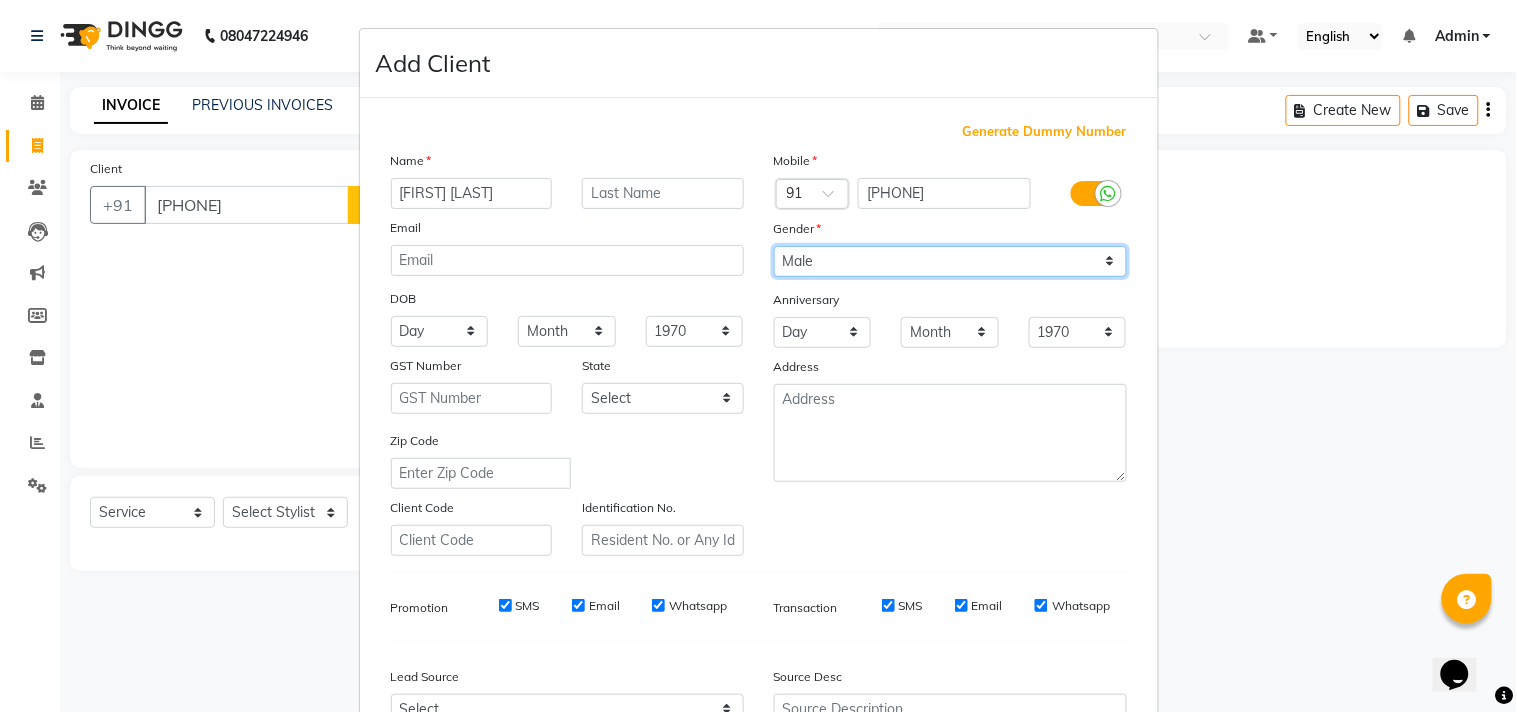 click on "Select Male Female Other Prefer Not To Say" at bounding box center (950, 261) 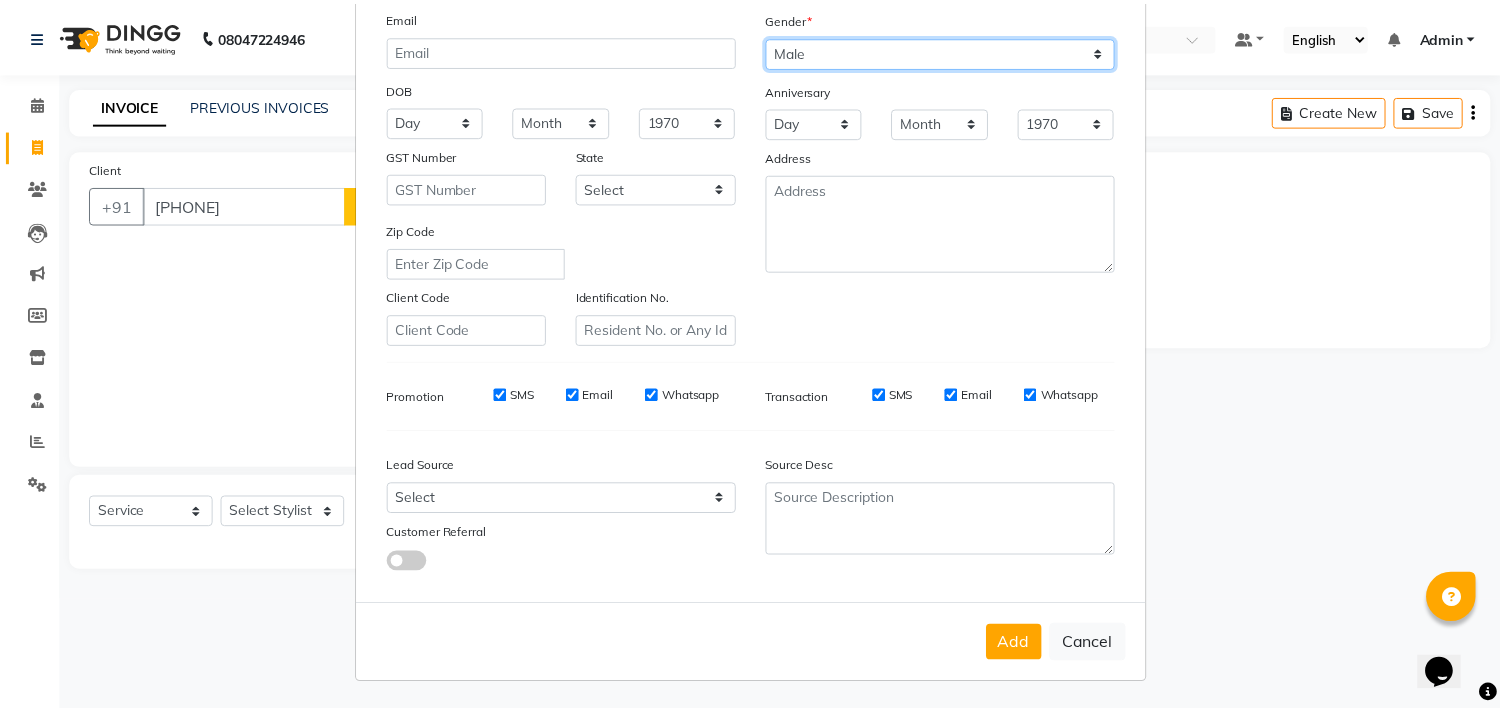 scroll, scrollTop: 212, scrollLeft: 0, axis: vertical 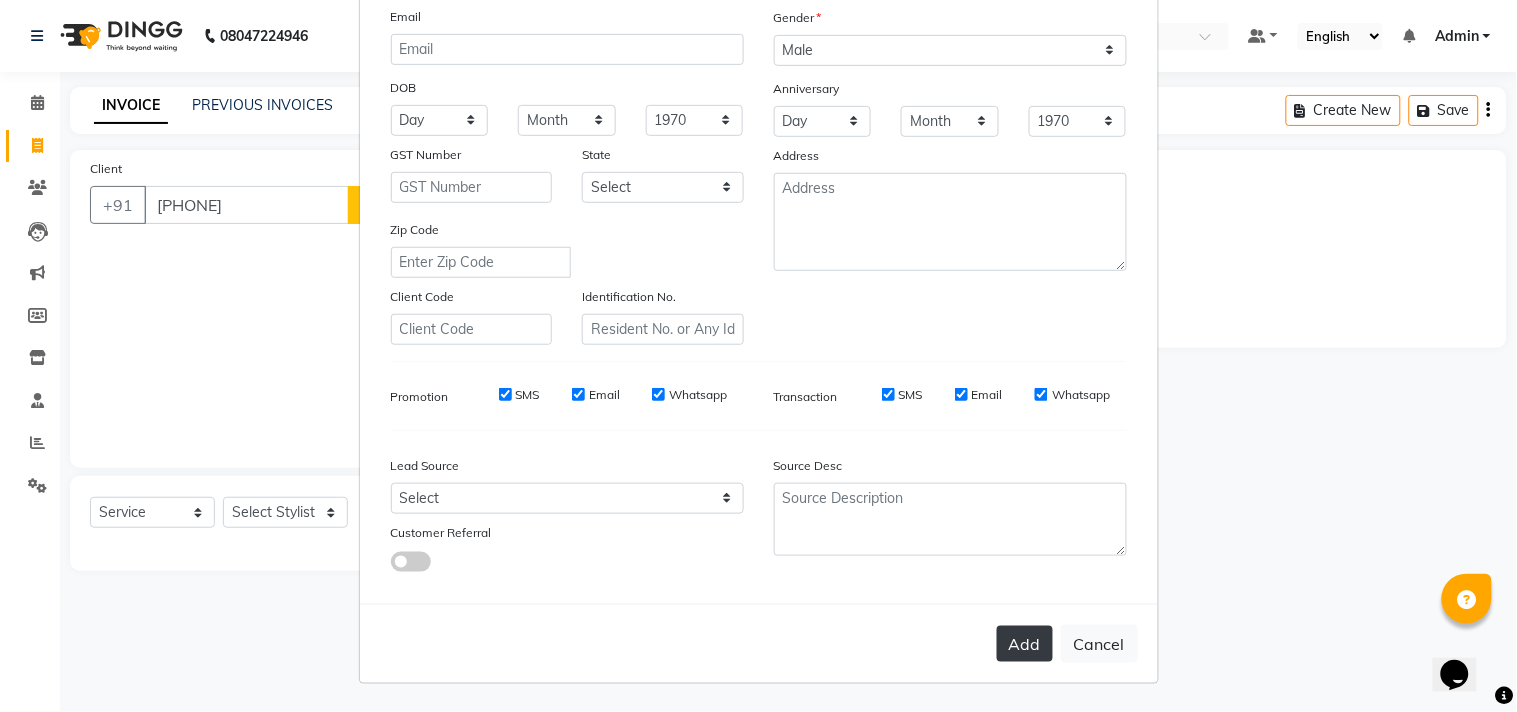 click on "Add" at bounding box center (1025, 644) 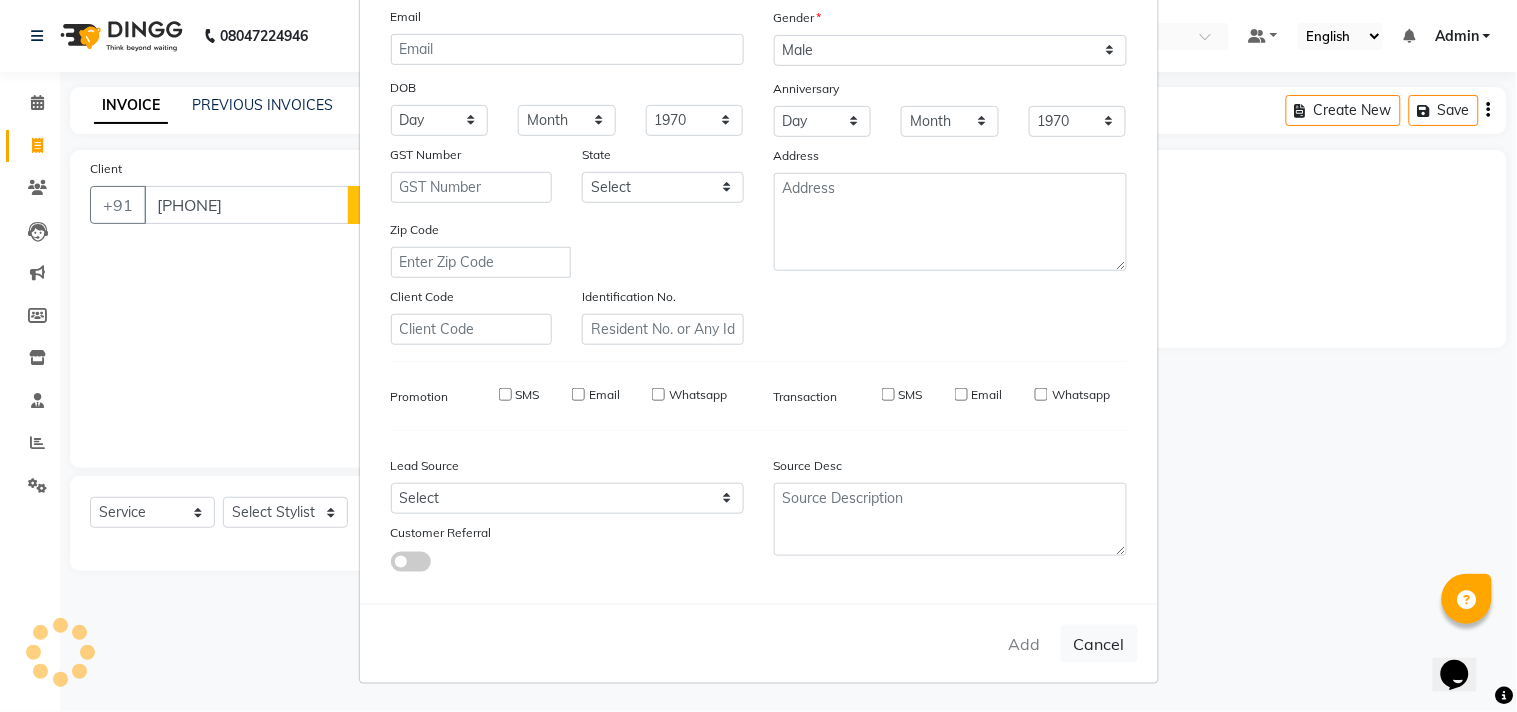 type 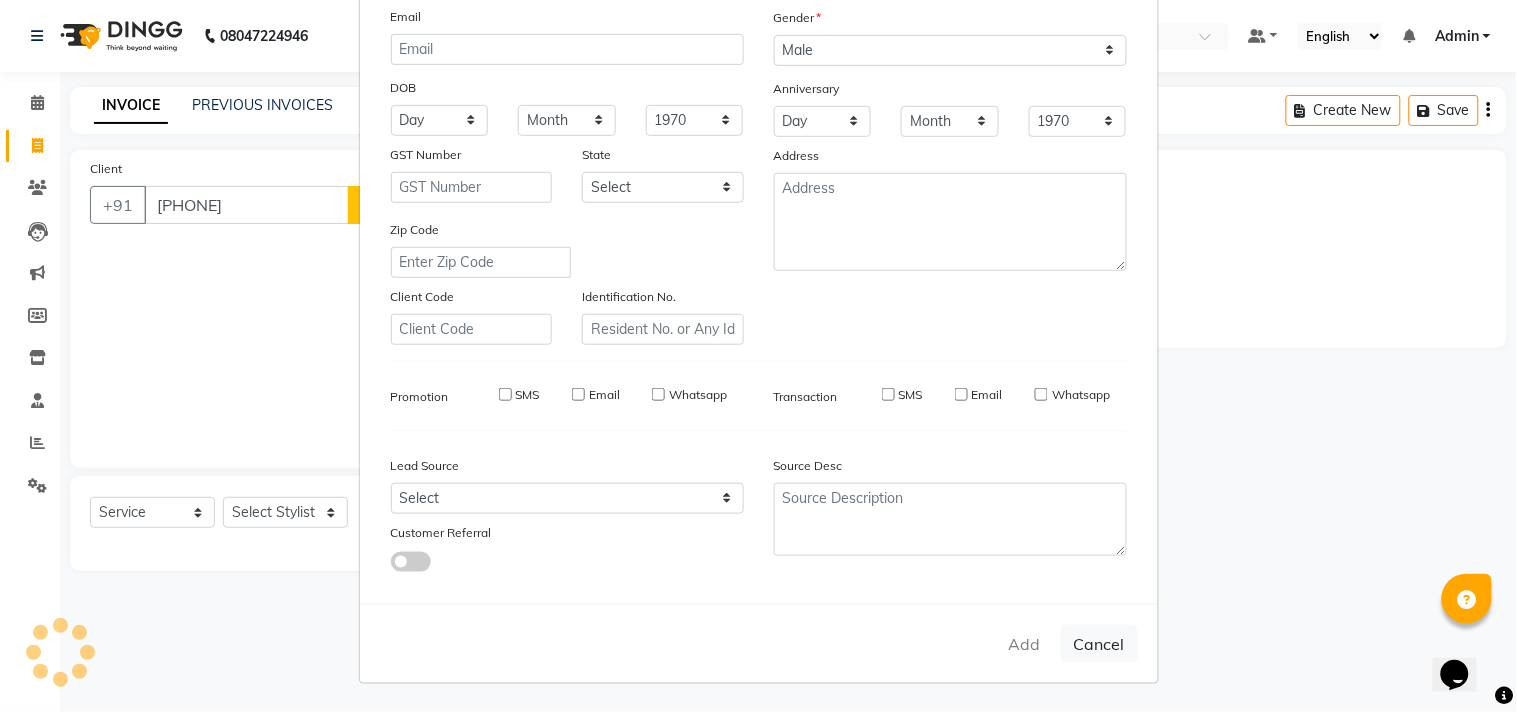 select 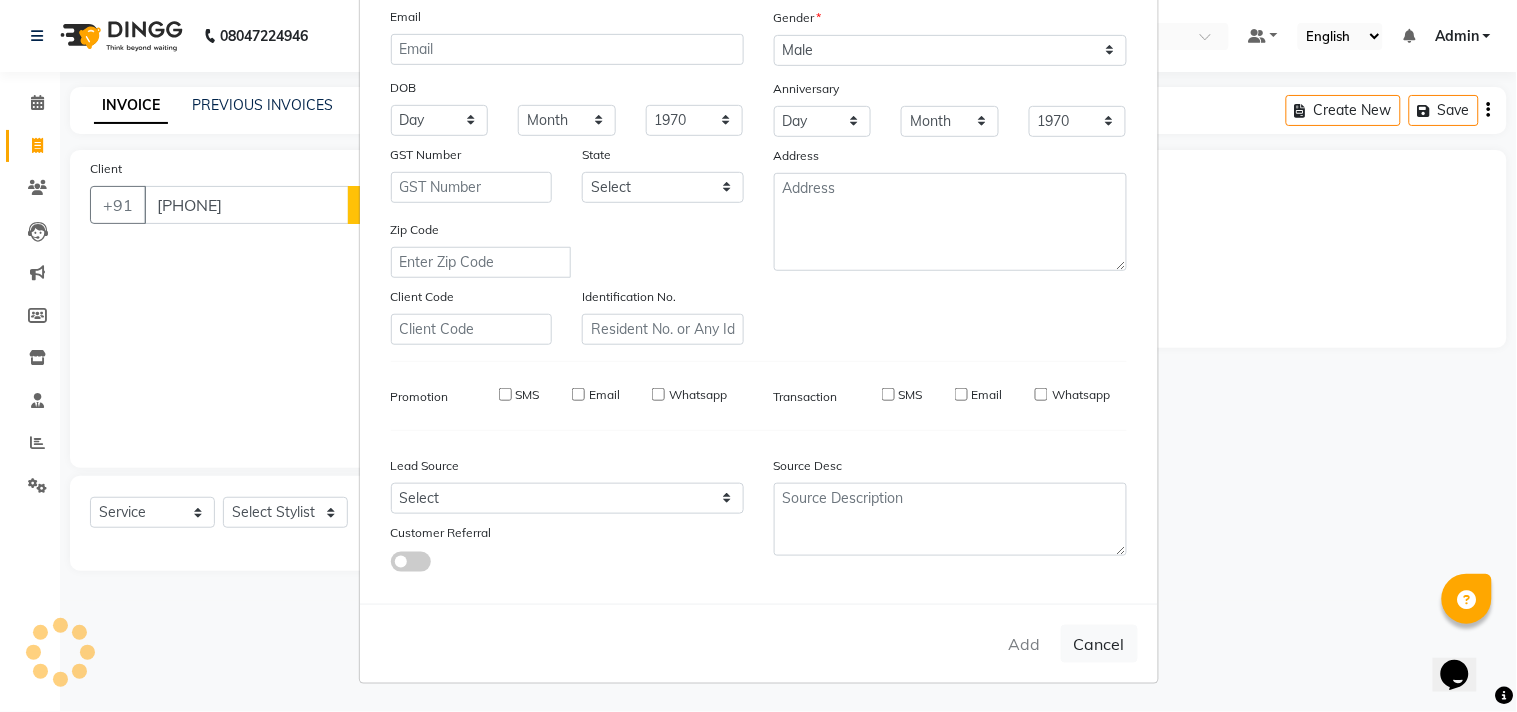 type 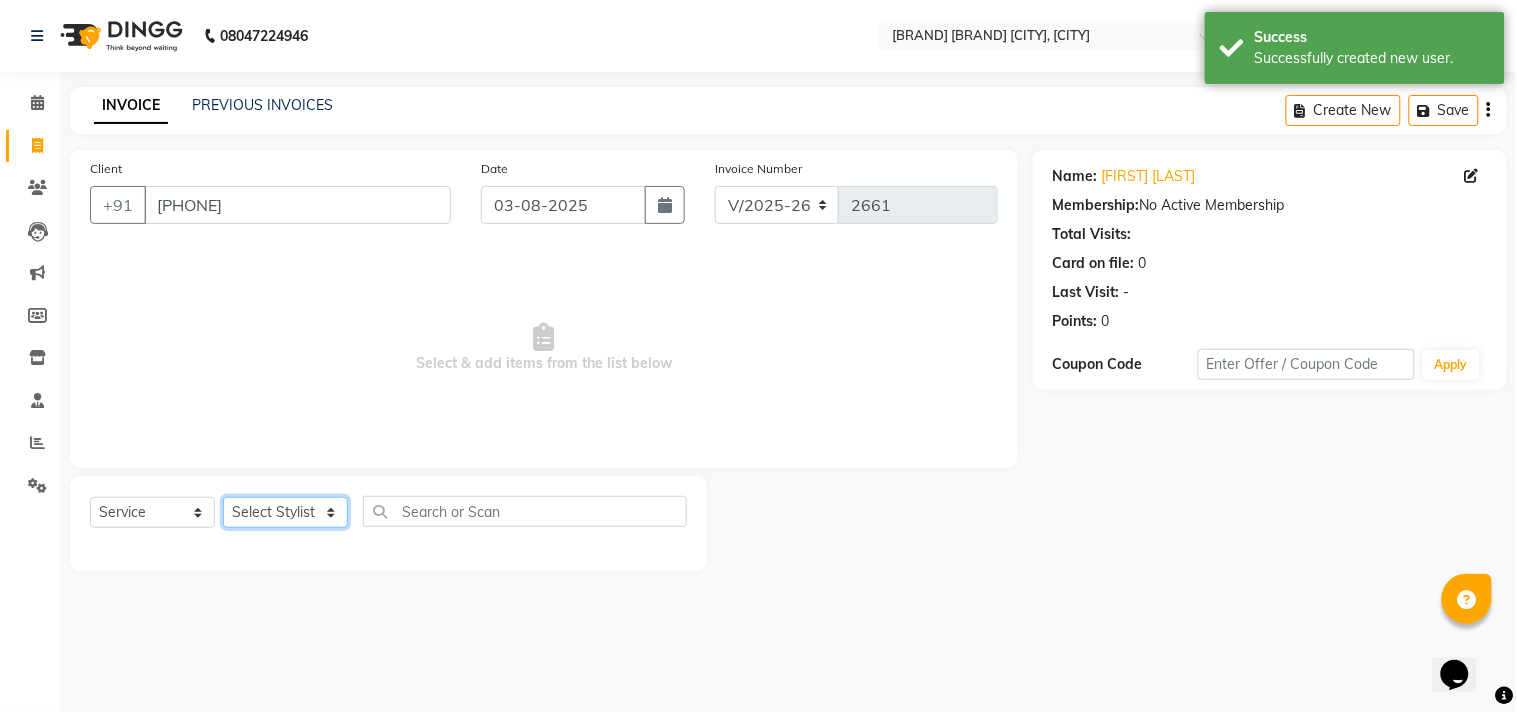 click on "Select Stylist Admin [FIRST] [LAST] [FIRST] [FIRST] [FIRST] [FIRST] [FIRST] [FIRST] [FIRST] [FIRST]" 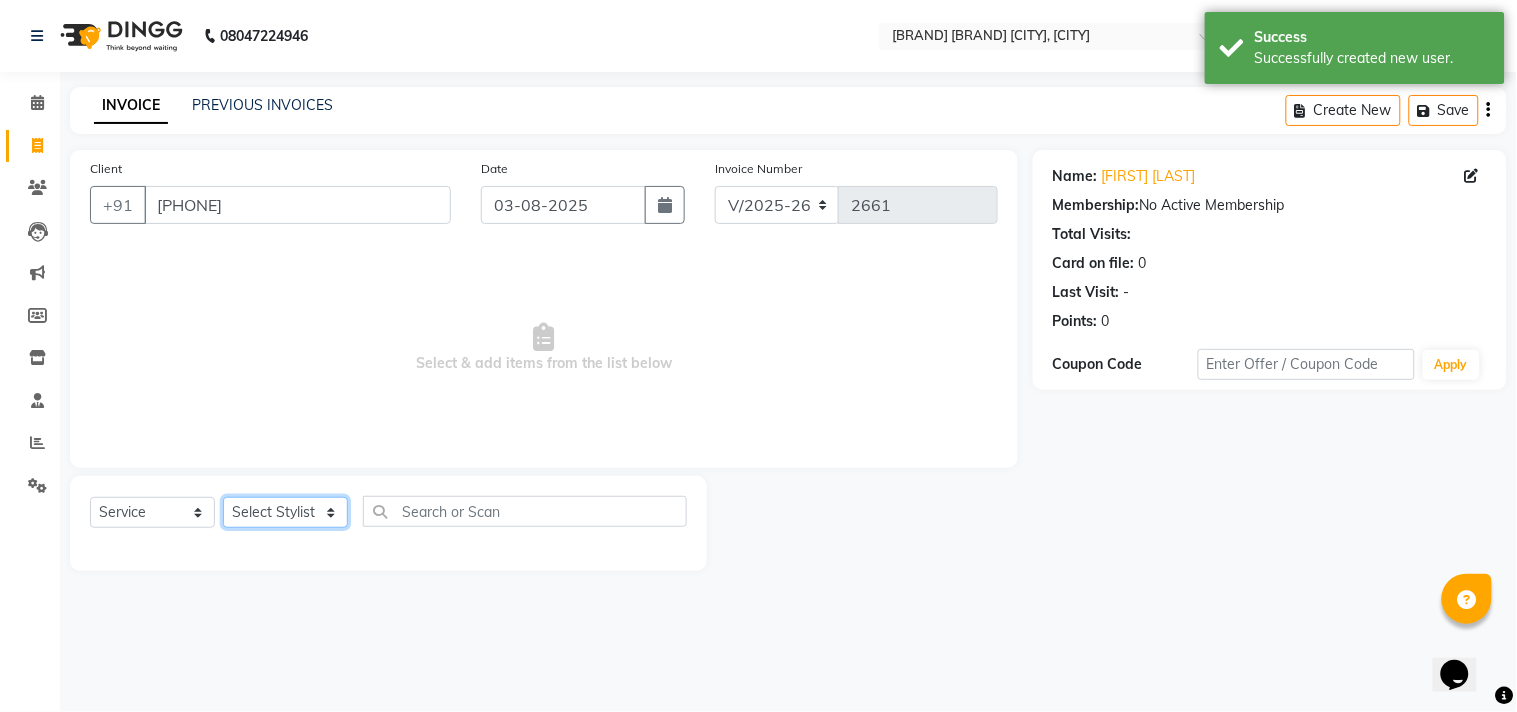 select on "85802" 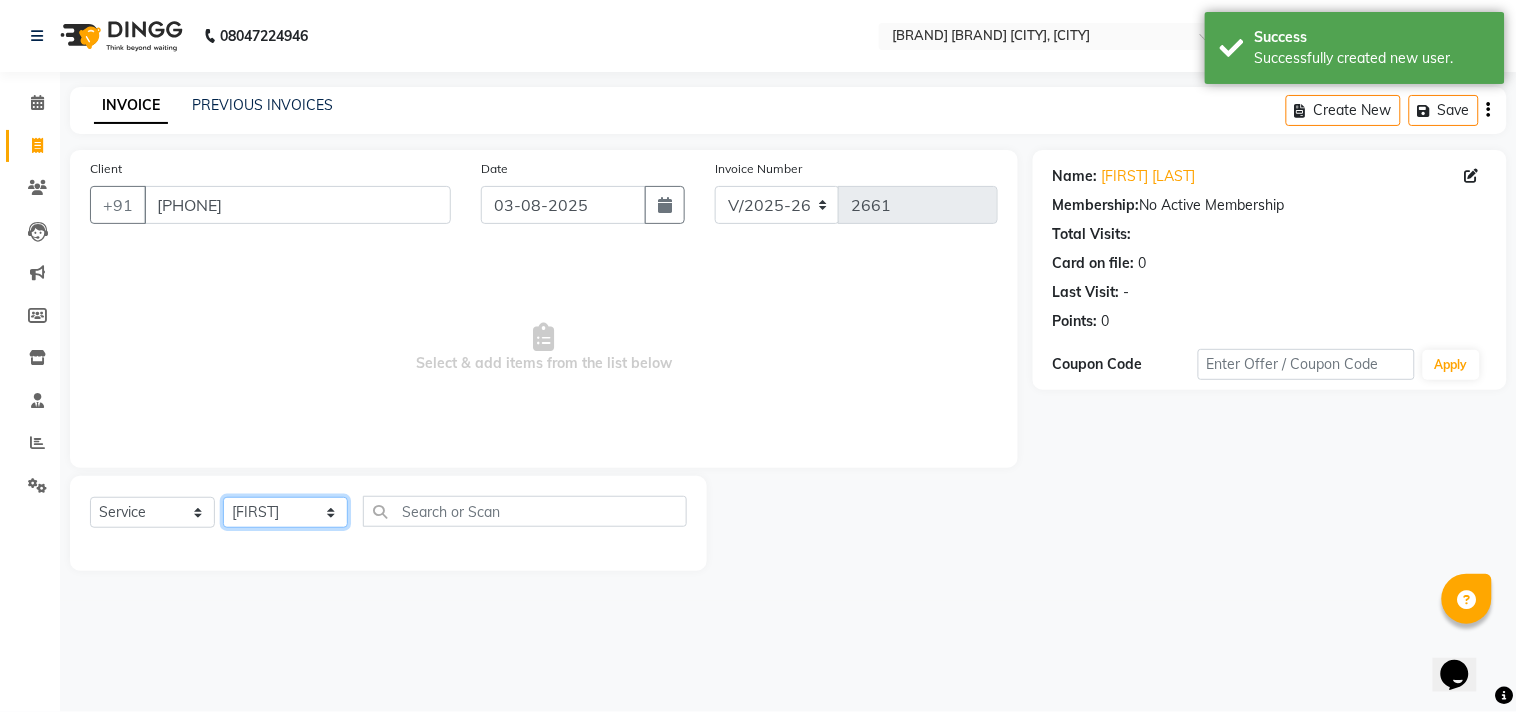 click on "Select Stylist Admin [FIRST] [LAST] [FIRST] [FIRST] [FIRST] [FIRST] [FIRST] [FIRST] [FIRST] [FIRST]" 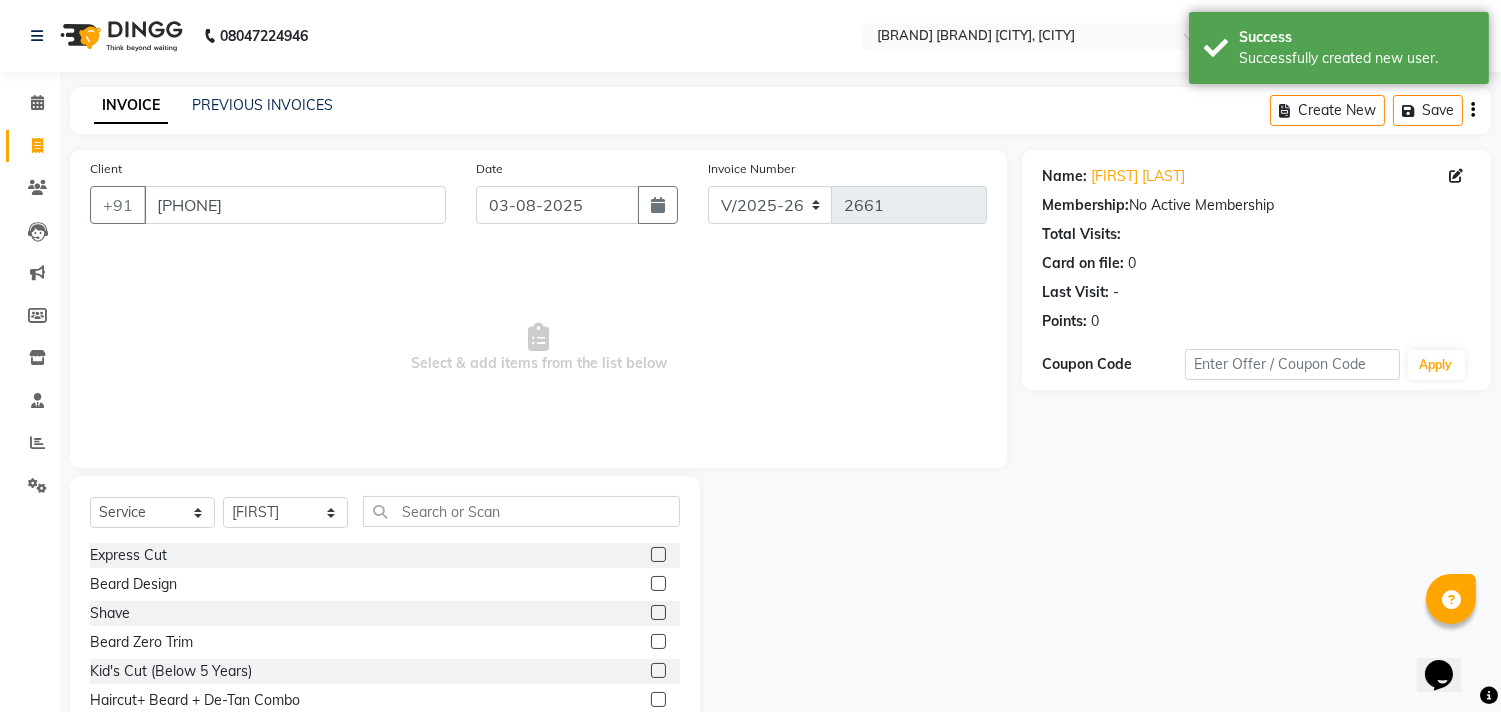 click 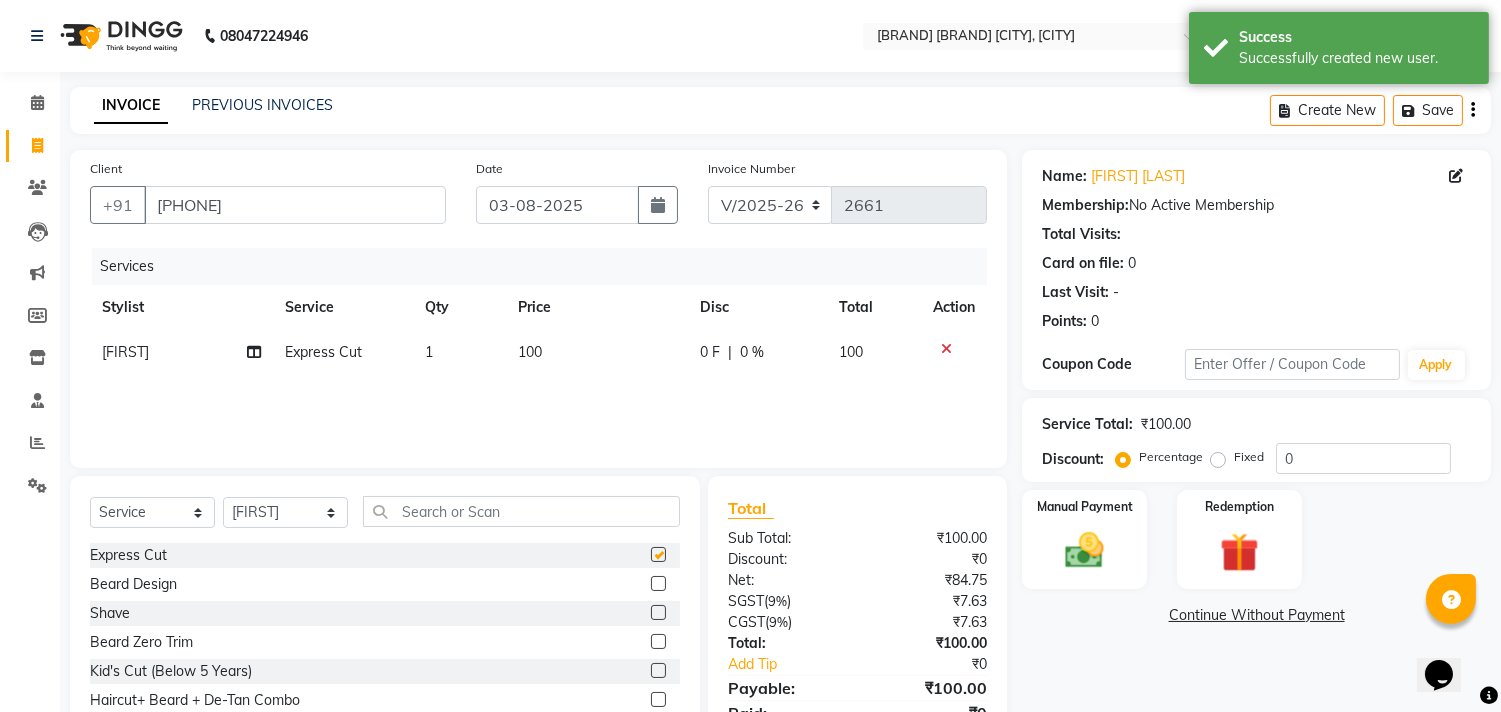 checkbox on "false" 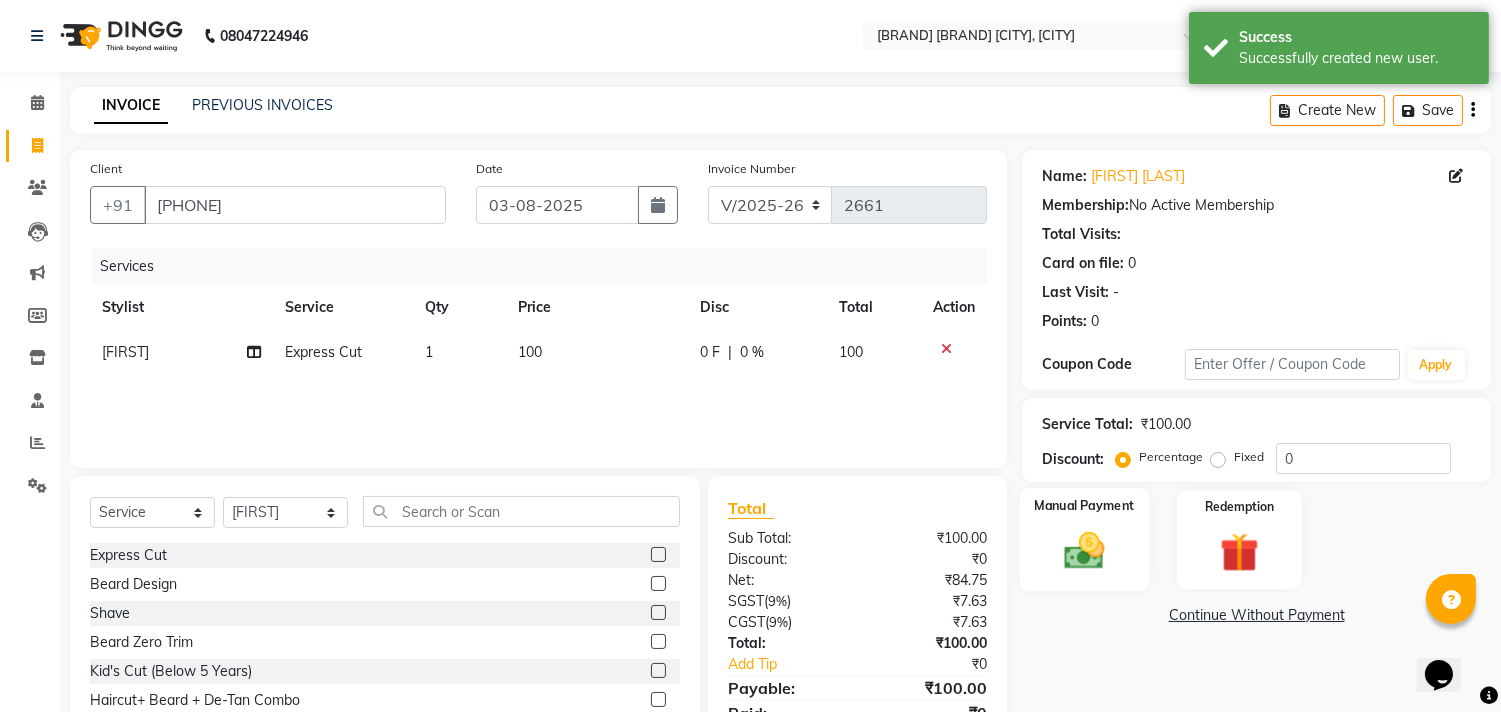 click 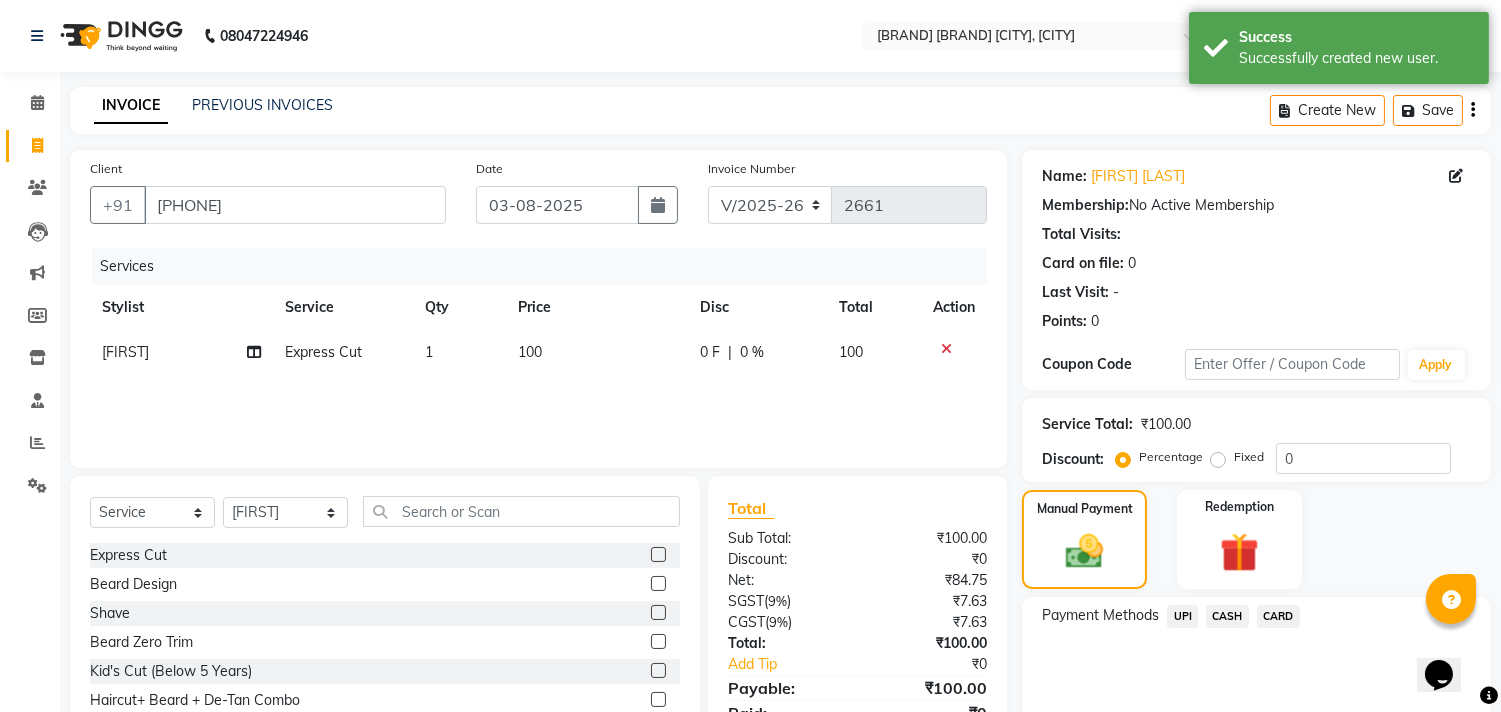 click on "CASH" 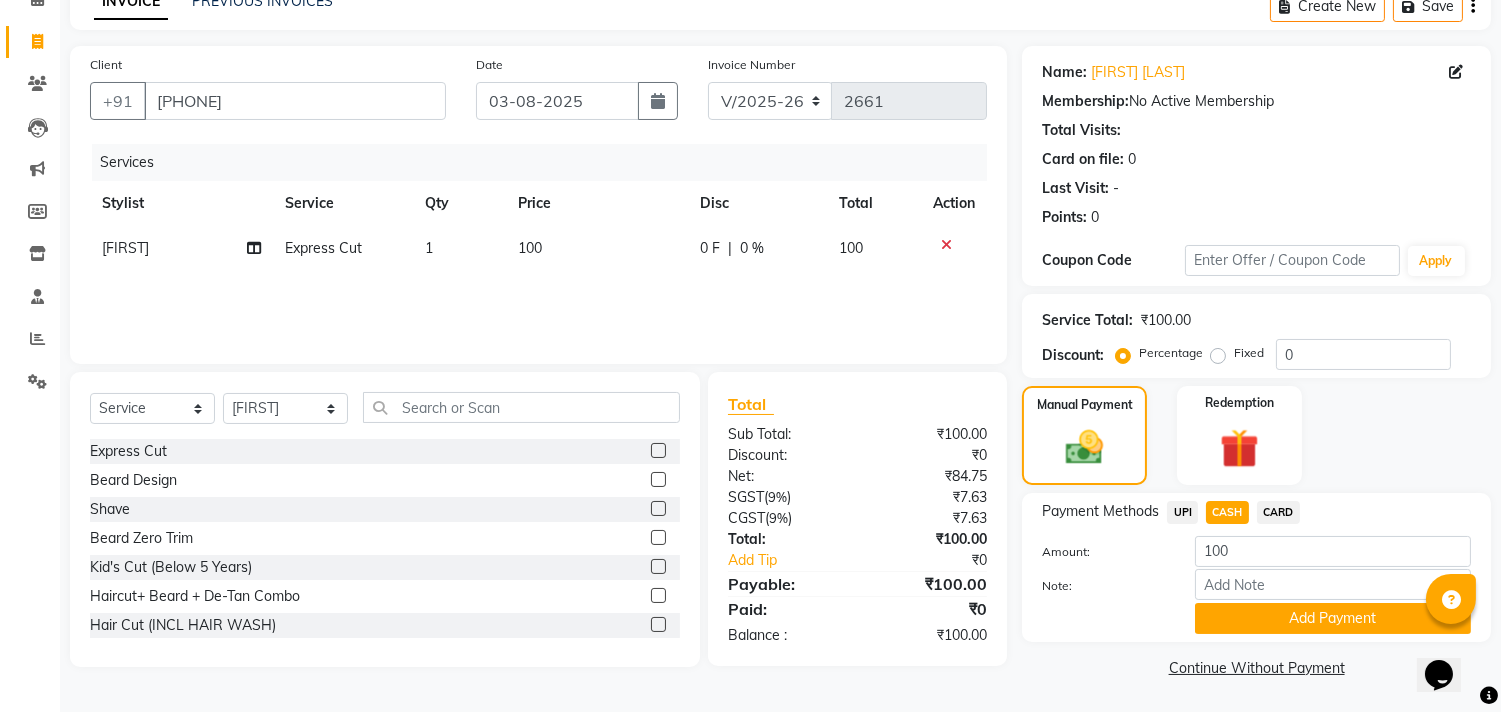 click on "Add Payment" 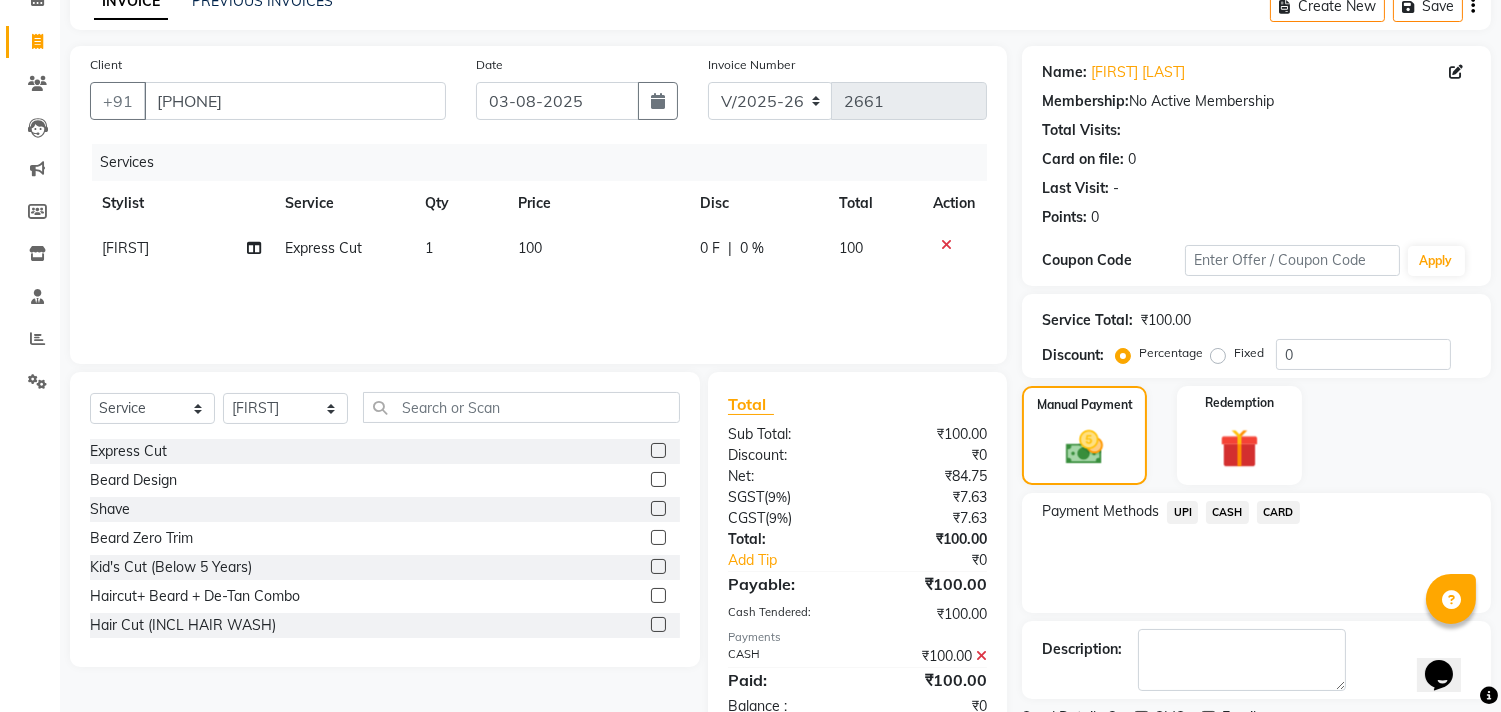 scroll, scrollTop: 187, scrollLeft: 0, axis: vertical 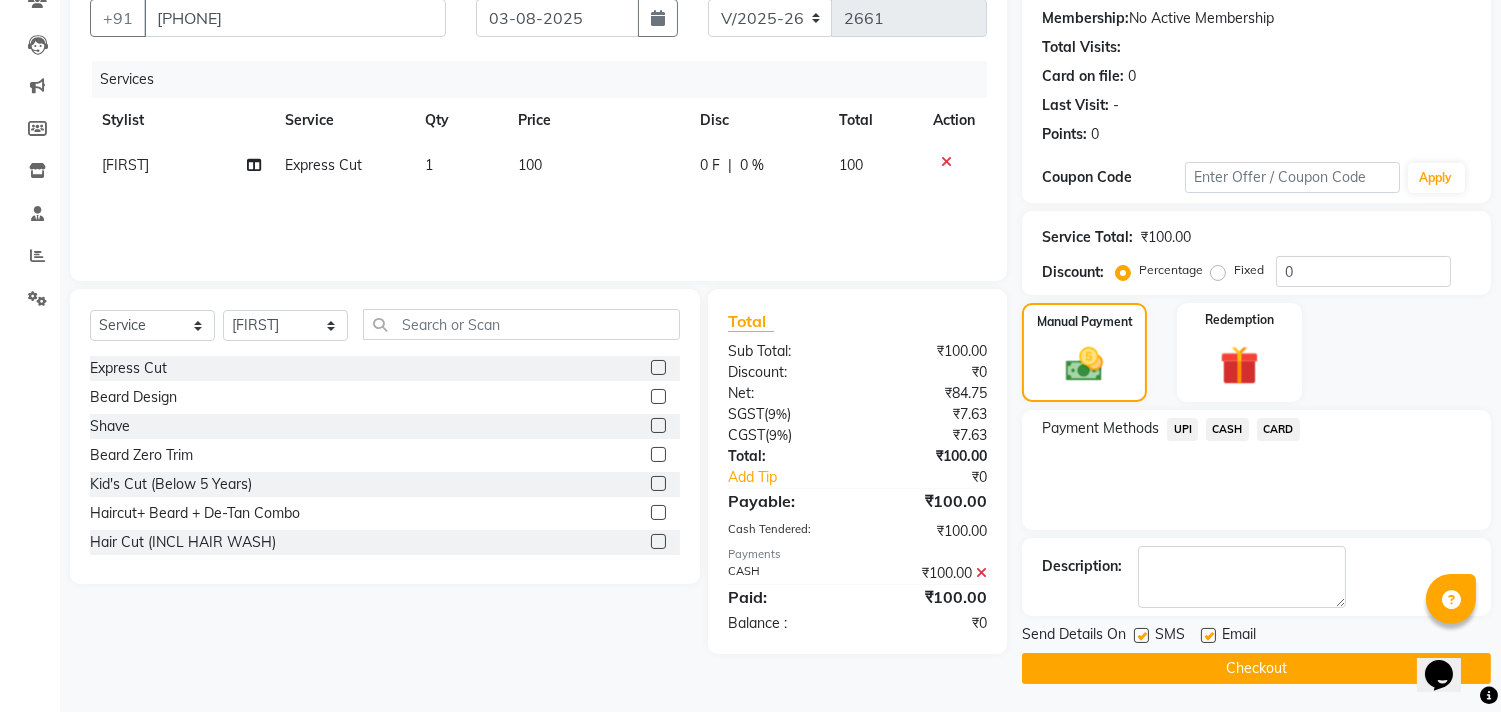 click on "Checkout" 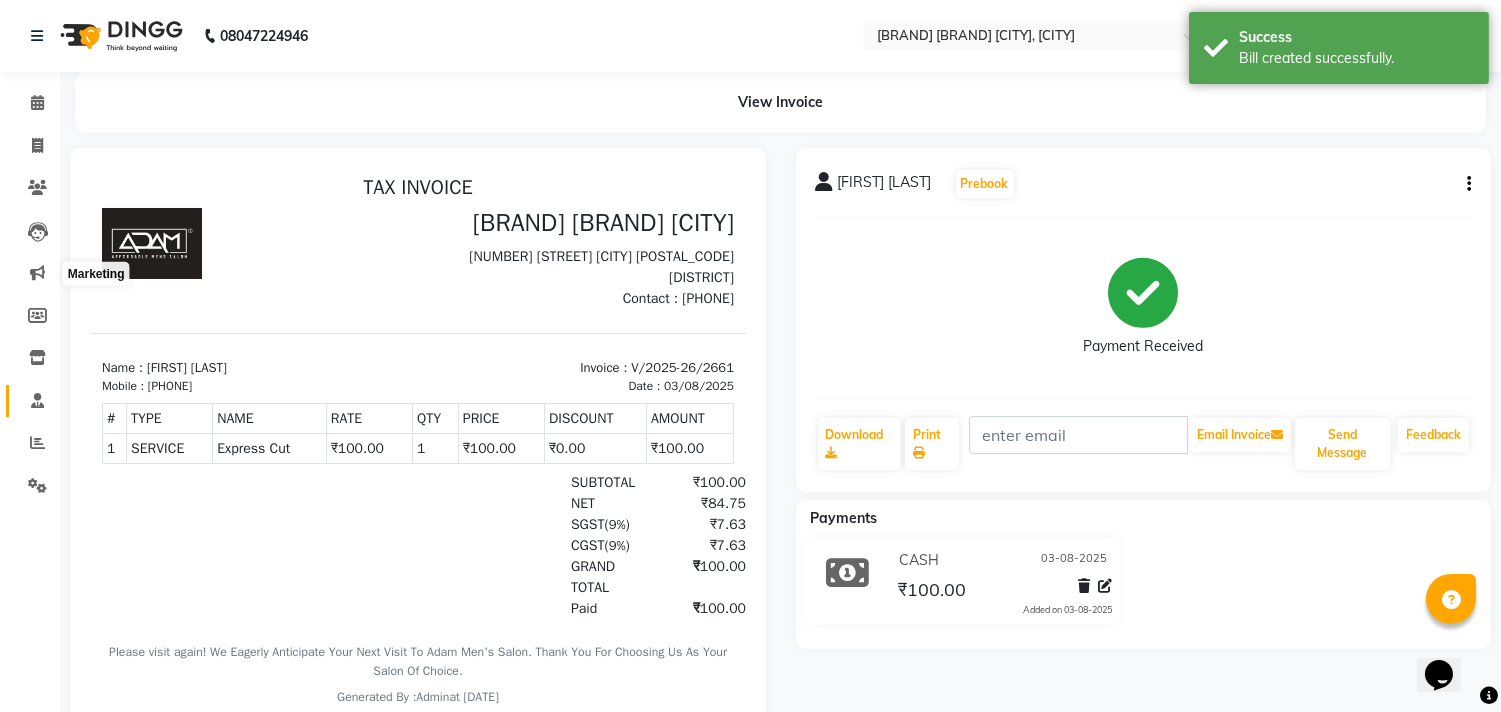scroll, scrollTop: 0, scrollLeft: 0, axis: both 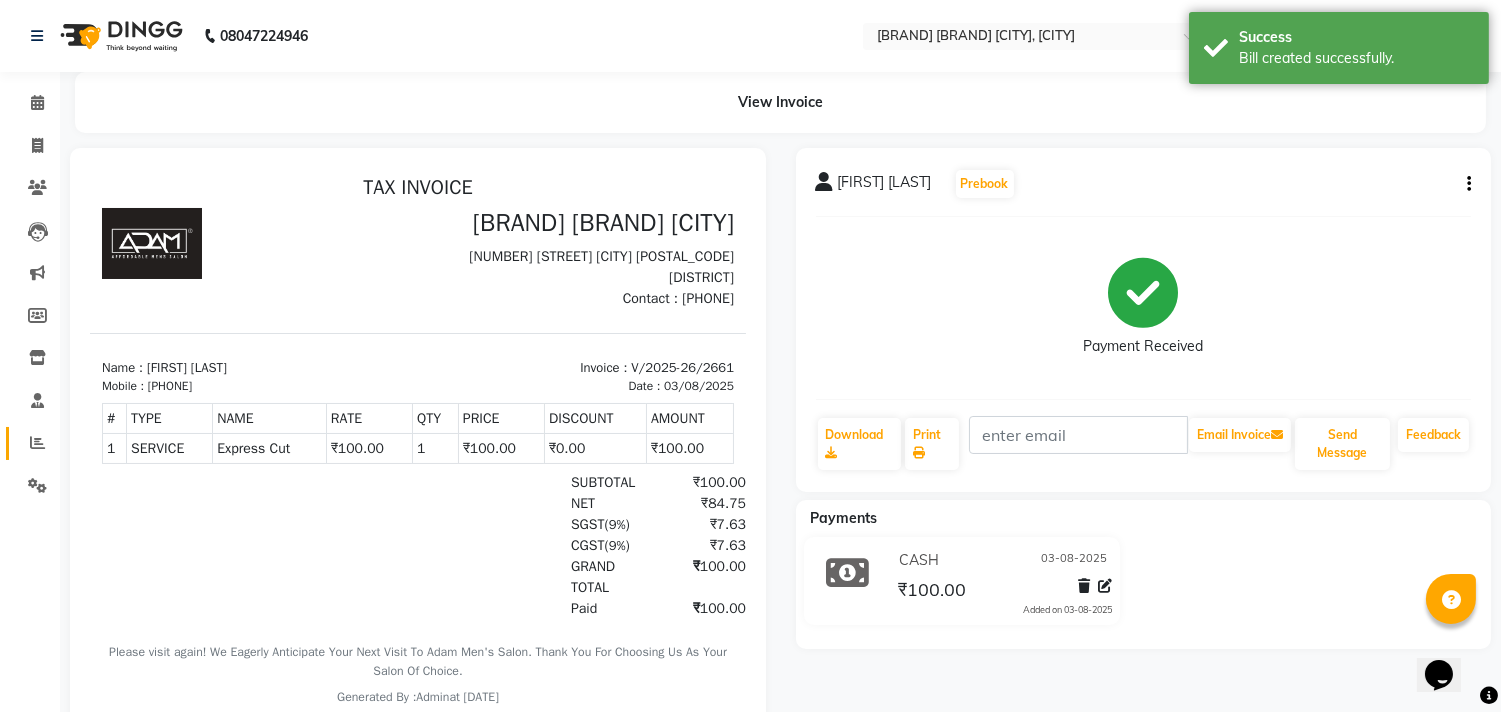 click on "Reports" 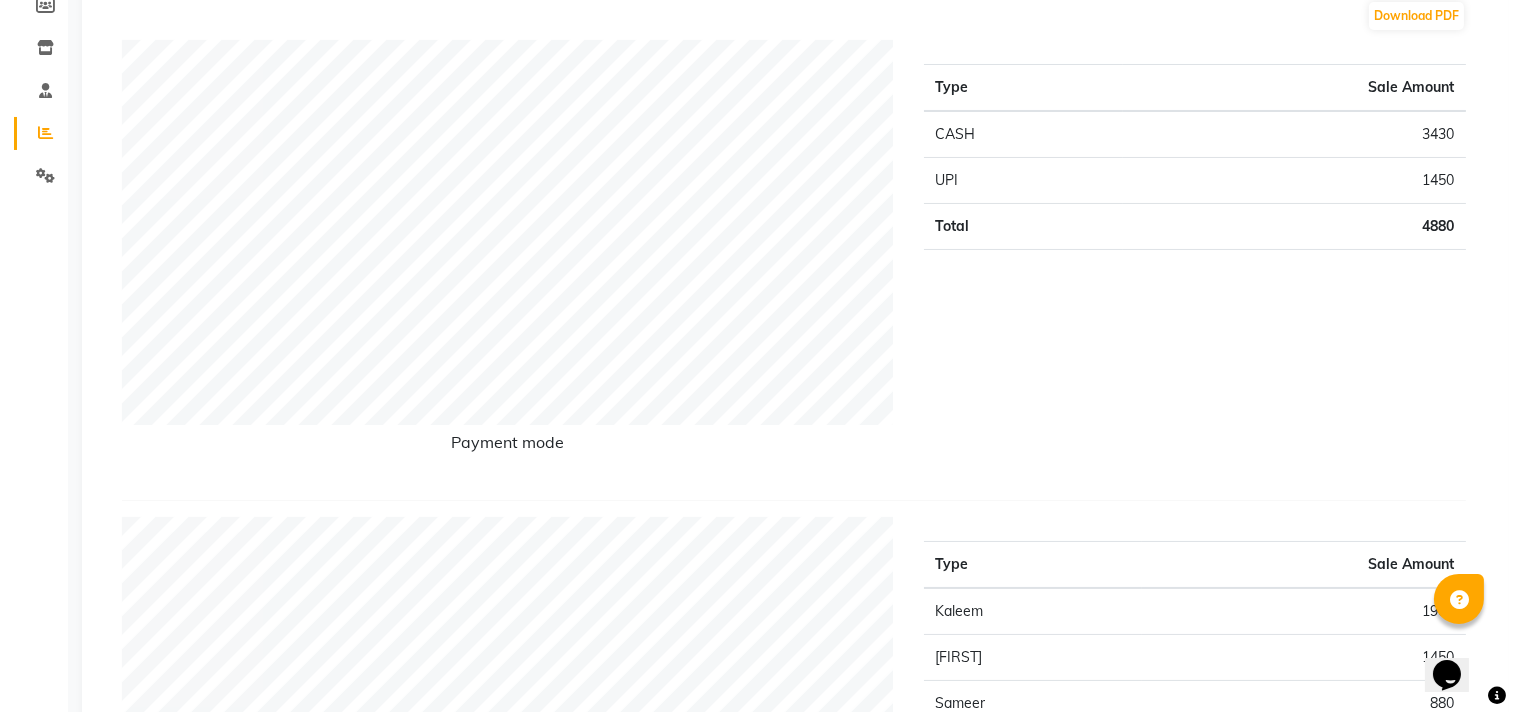 scroll, scrollTop: 0, scrollLeft: 0, axis: both 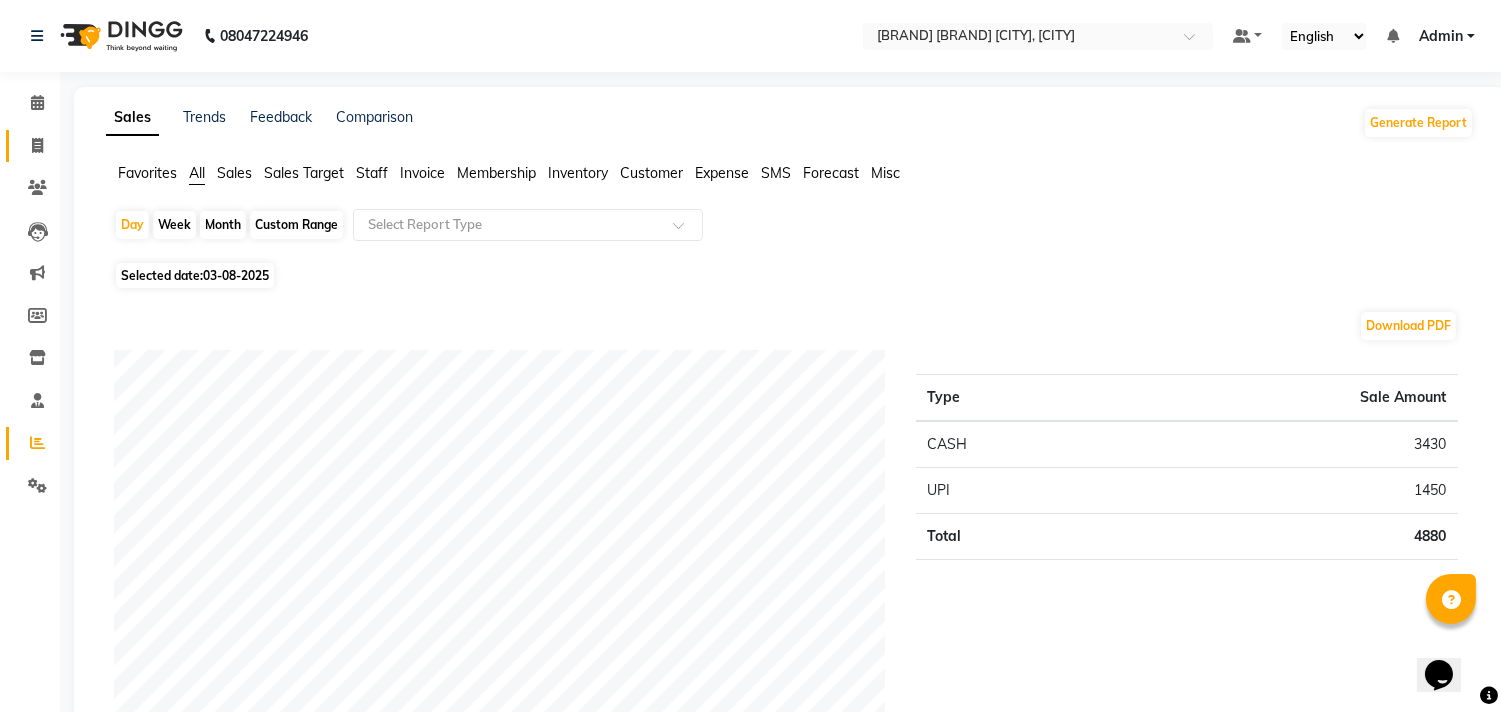 click on "Invoice" 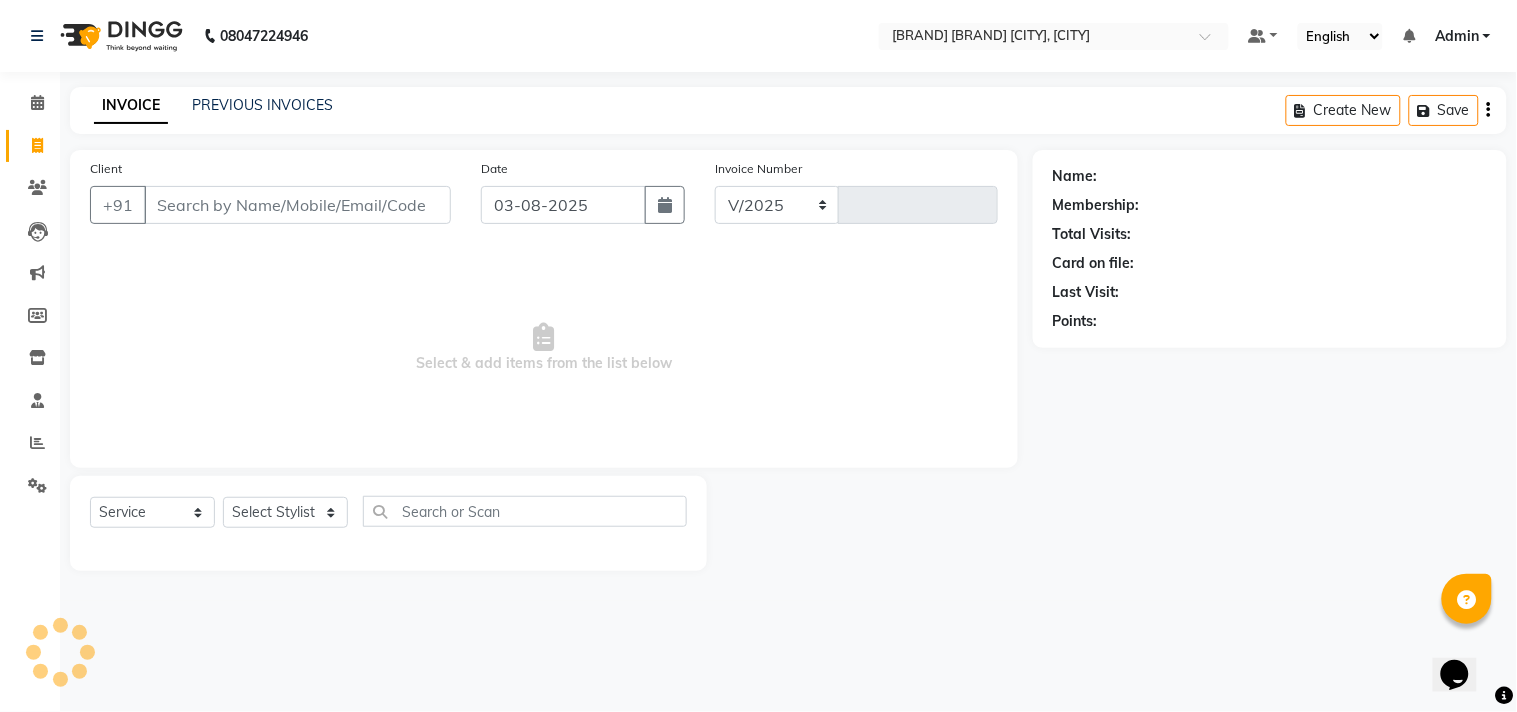 select on "8329" 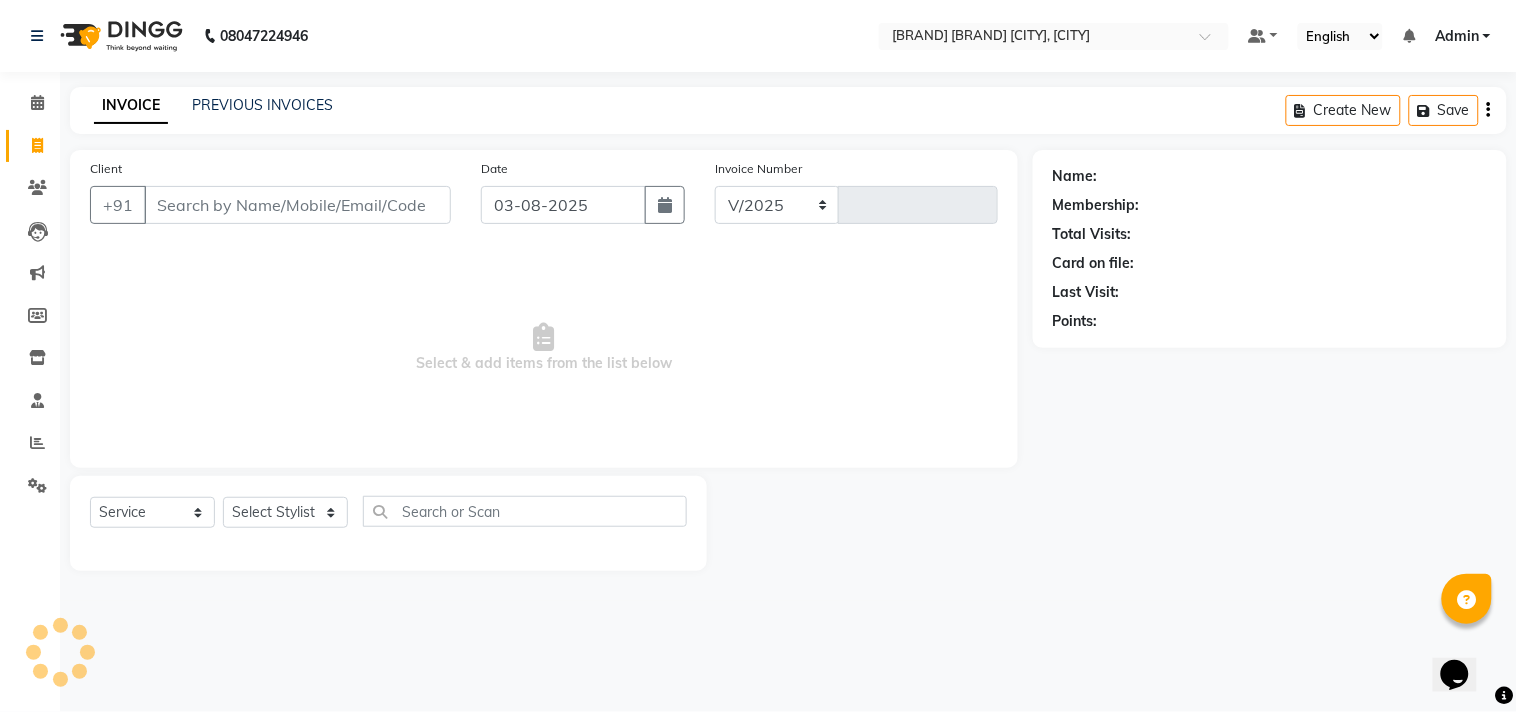 type on "2662" 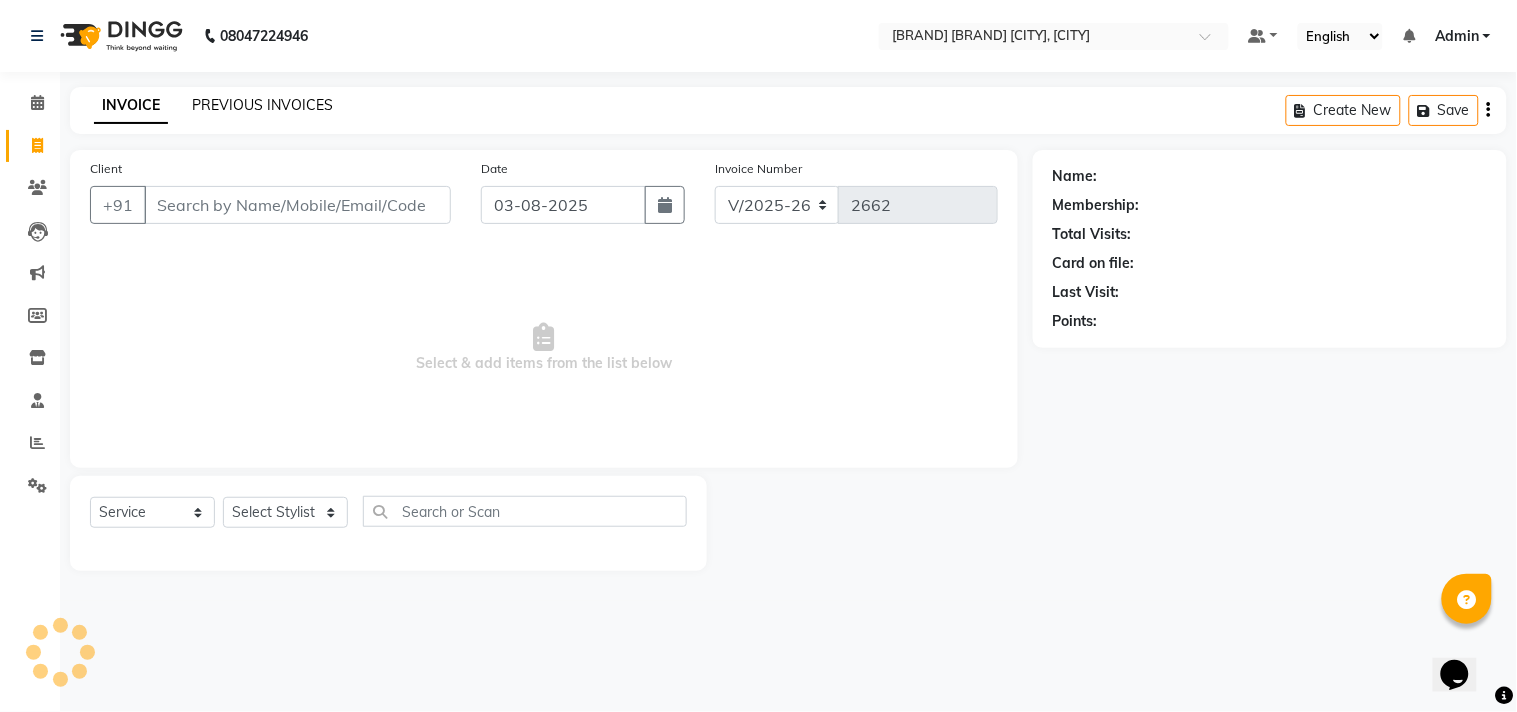 click on "PREVIOUS INVOICES" 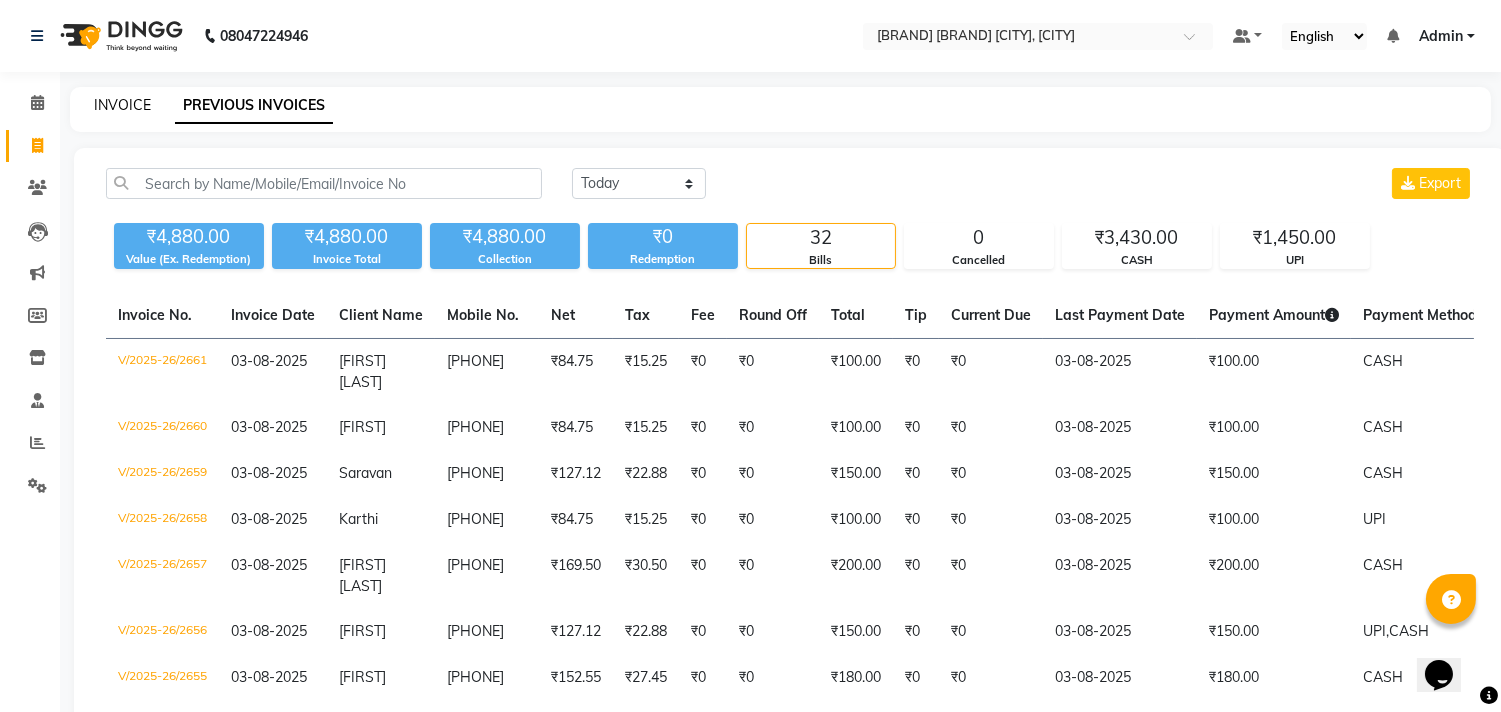 click on "INVOICE" 